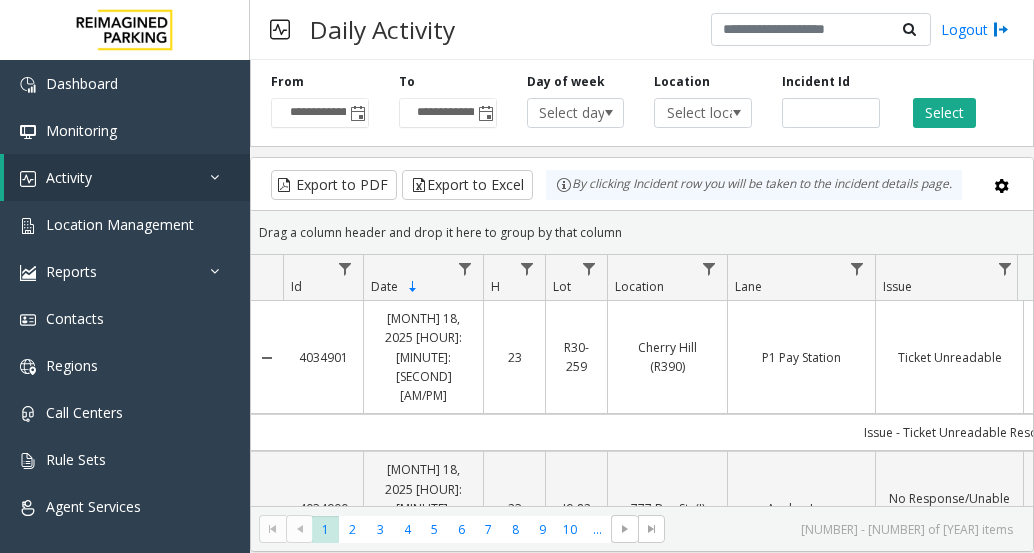 scroll, scrollTop: 0, scrollLeft: 0, axis: both 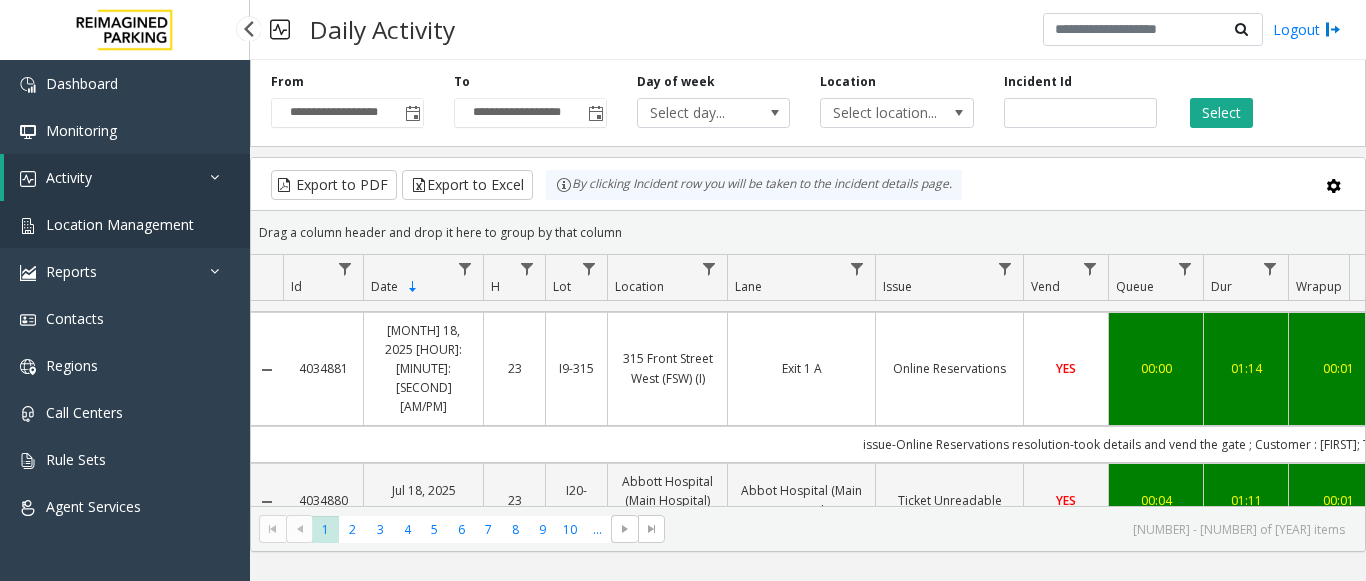 click on "Location Management" at bounding box center (120, 224) 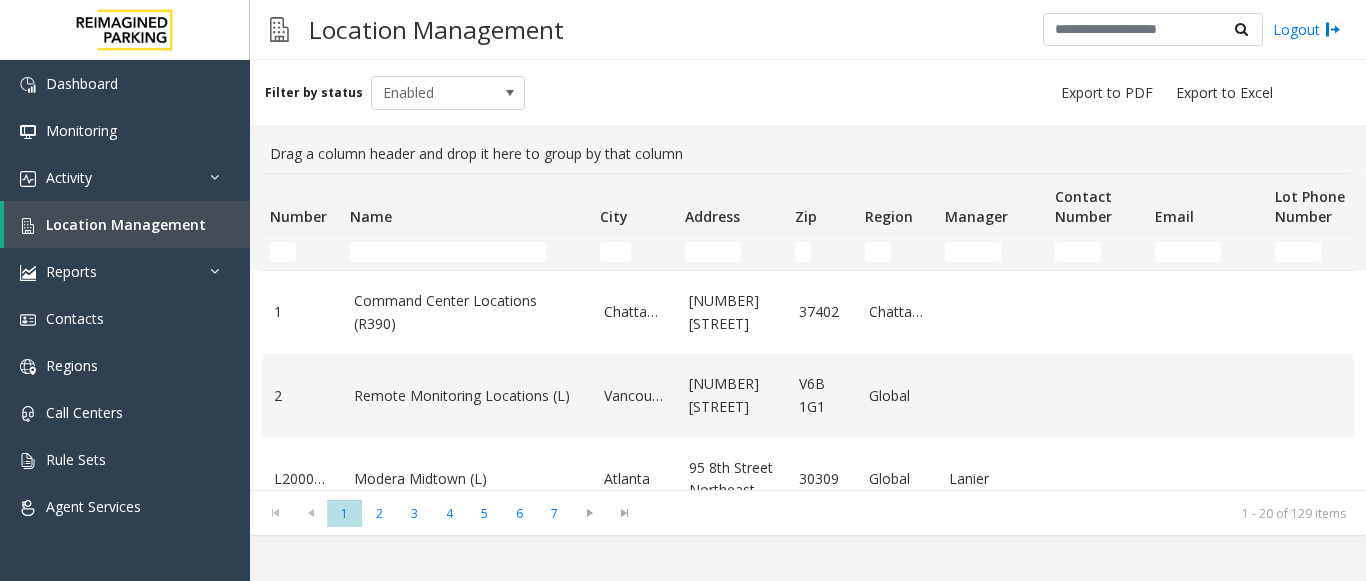 click 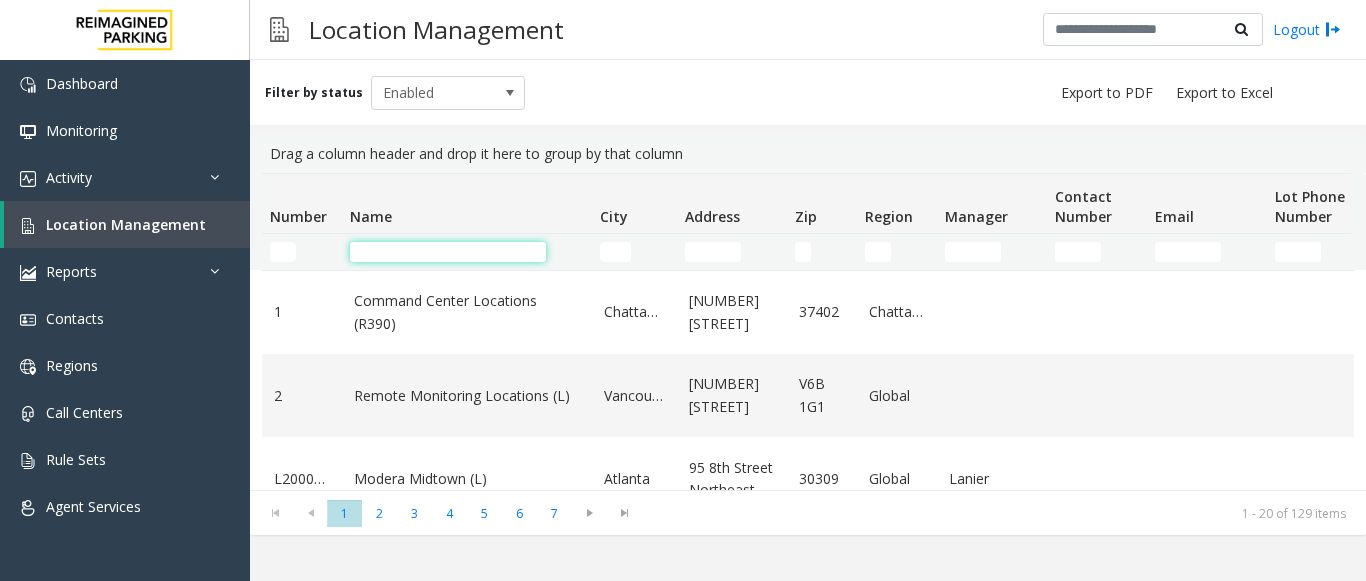 click 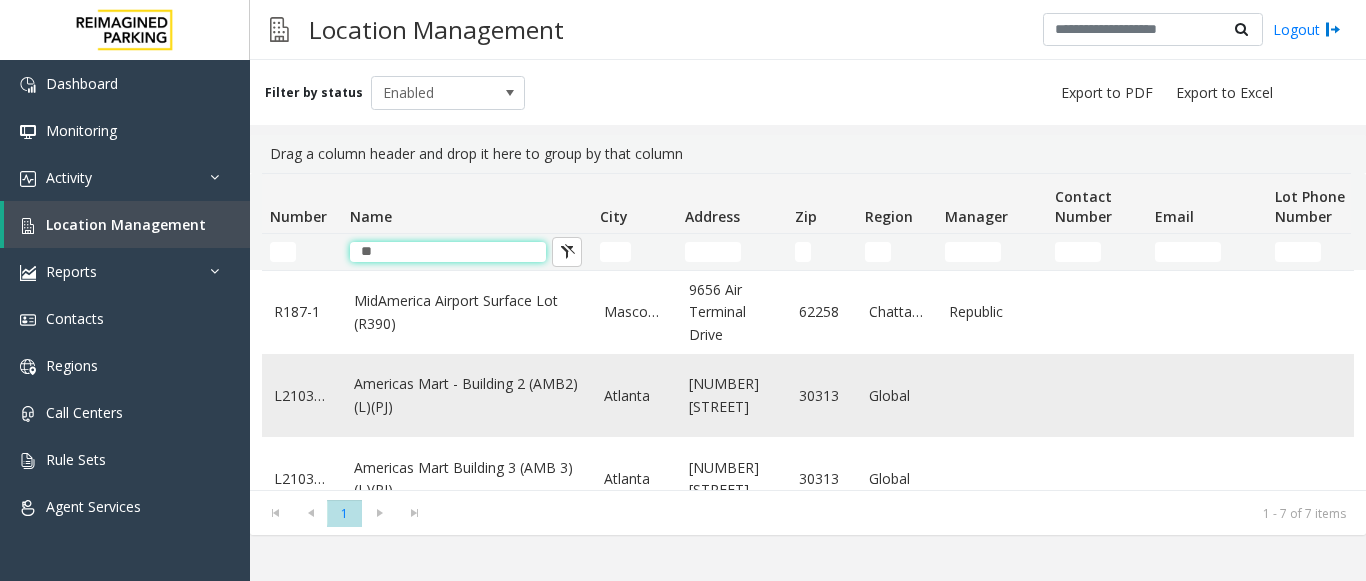 type on "**" 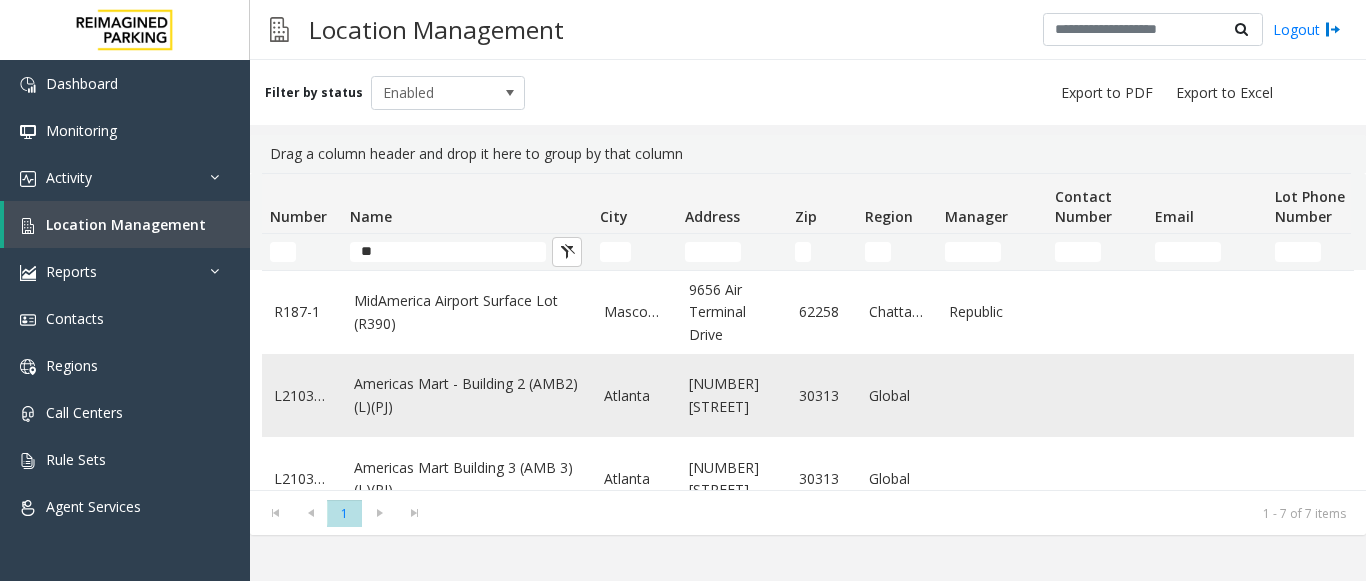 click on "Americas Mart - Building 2 (AMB2) (L)(PJ)" 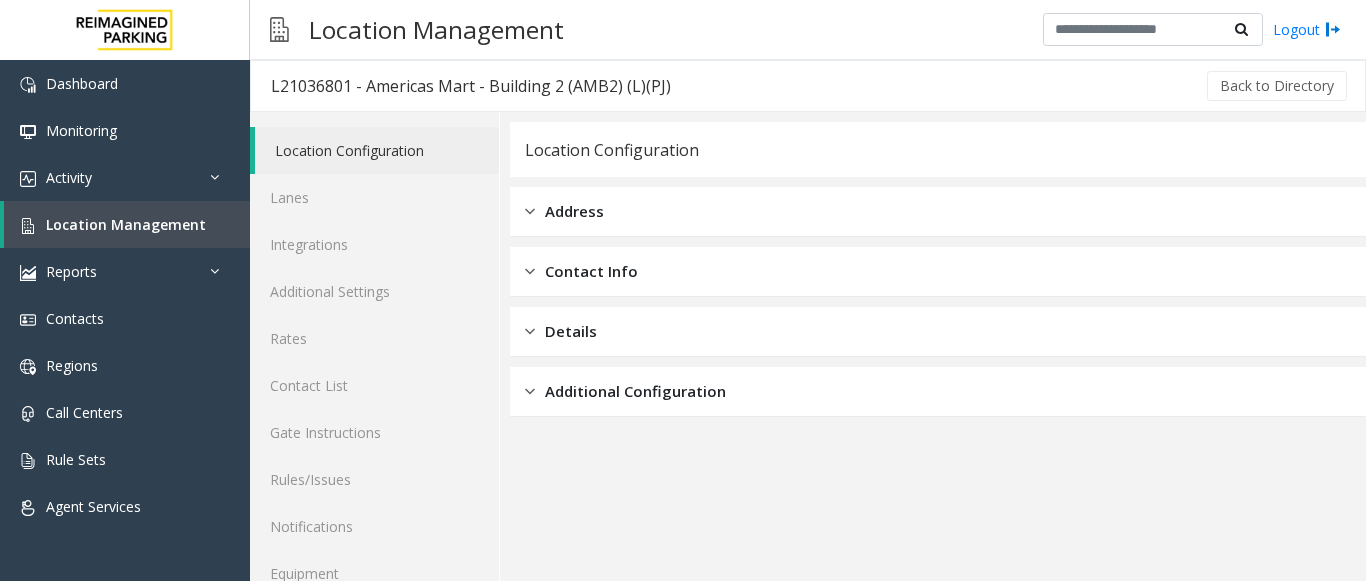 scroll, scrollTop: 78, scrollLeft: 0, axis: vertical 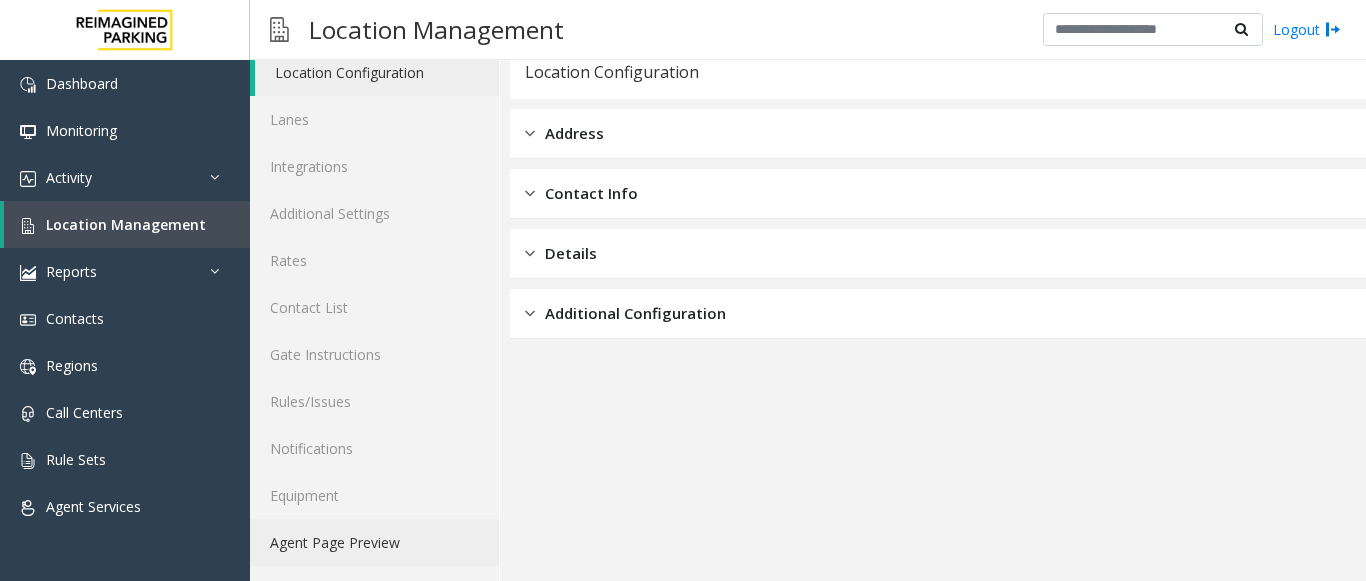 click on "Agent Page Preview" 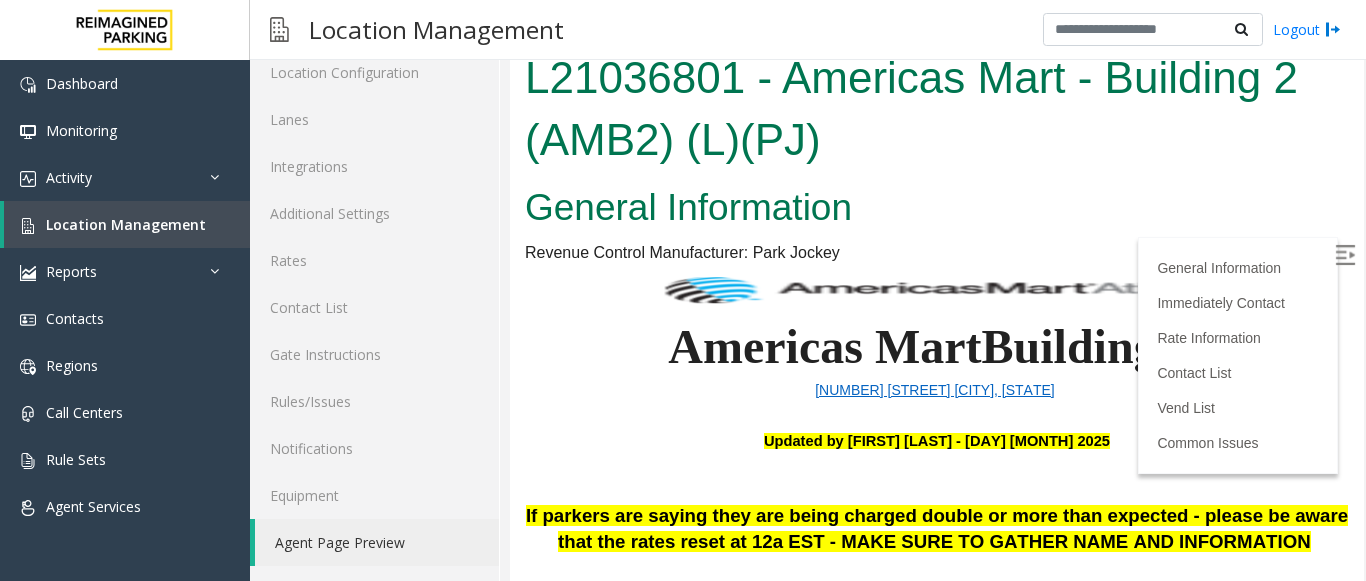 scroll, scrollTop: 0, scrollLeft: 0, axis: both 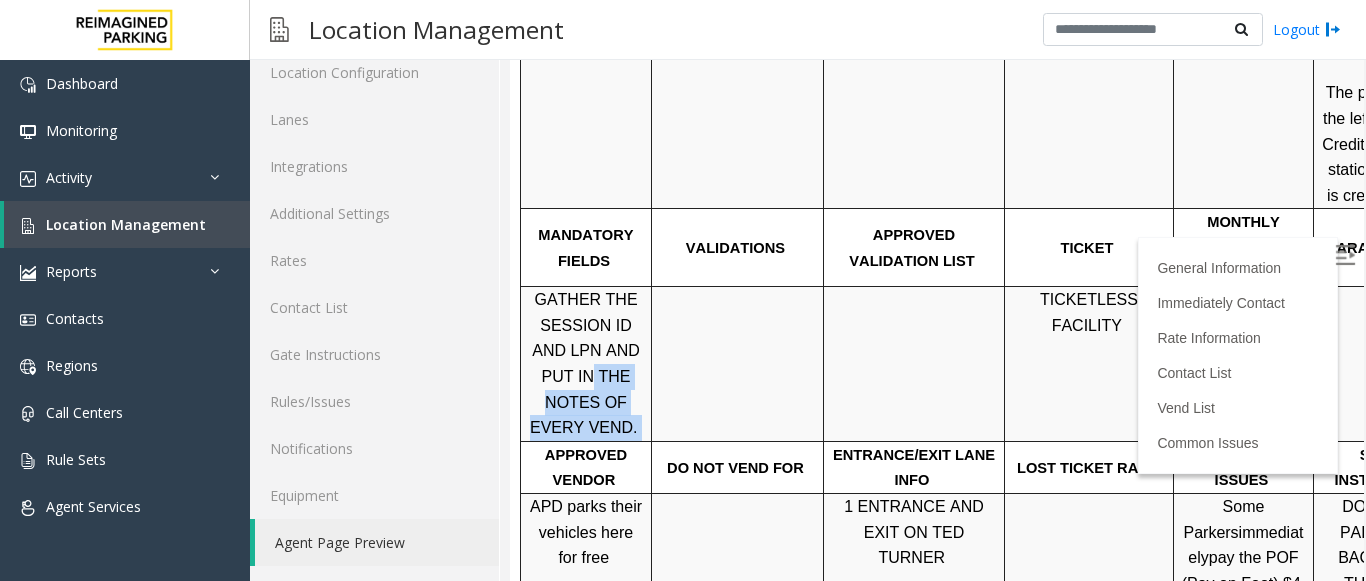 drag, startPoint x: 636, startPoint y: 301, endPoint x: 634, endPoint y: 353, distance: 52.03845 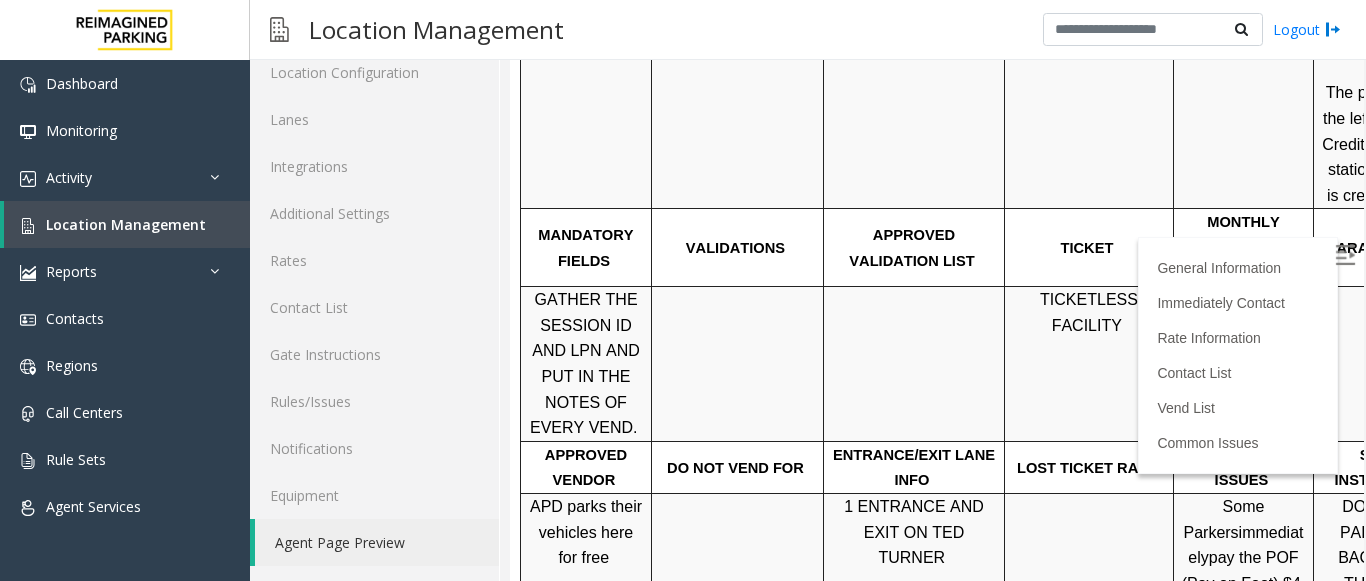 click at bounding box center (738, 364) 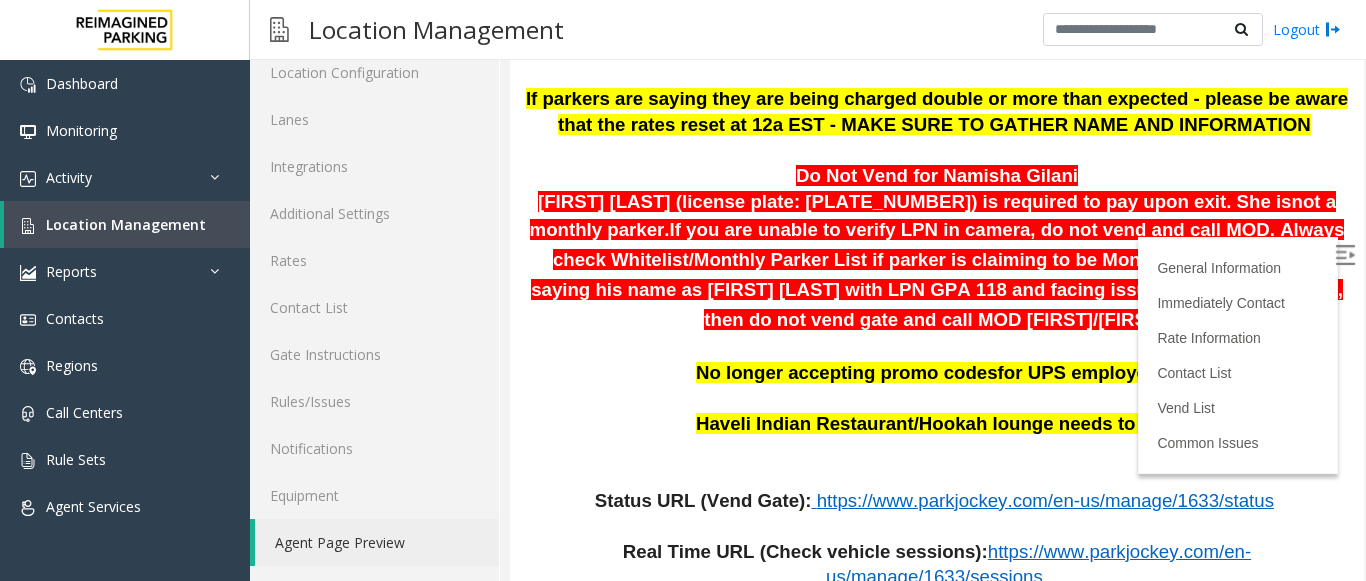 scroll, scrollTop: 409, scrollLeft: 0, axis: vertical 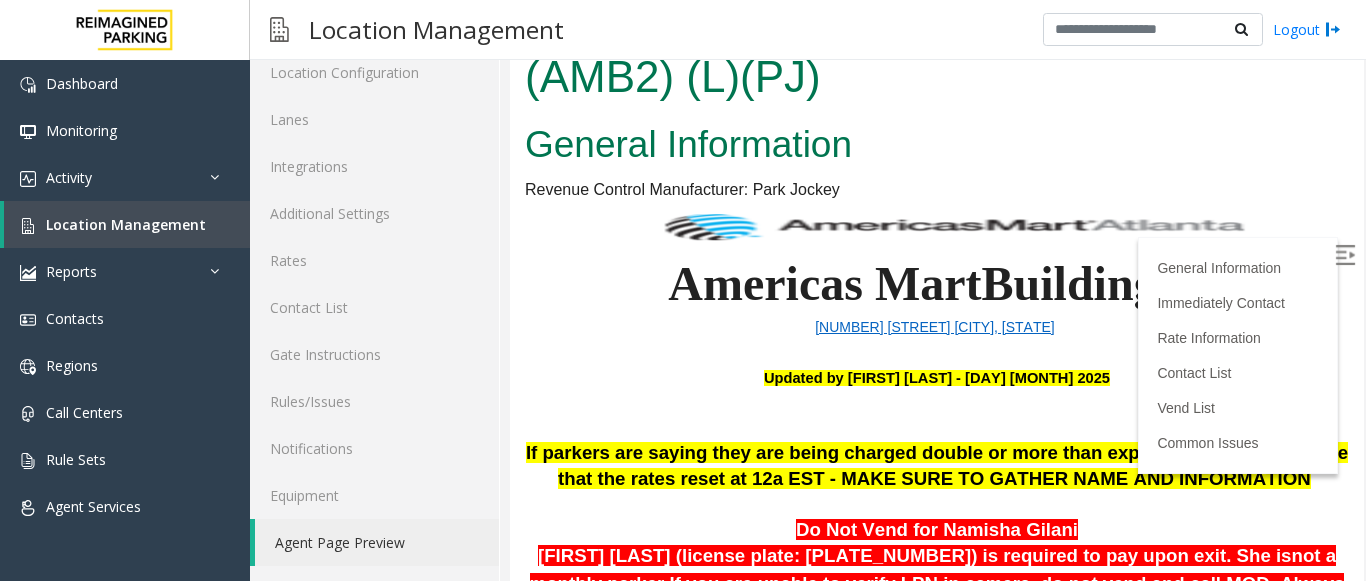 click on "General Information" at bounding box center [937, 145] 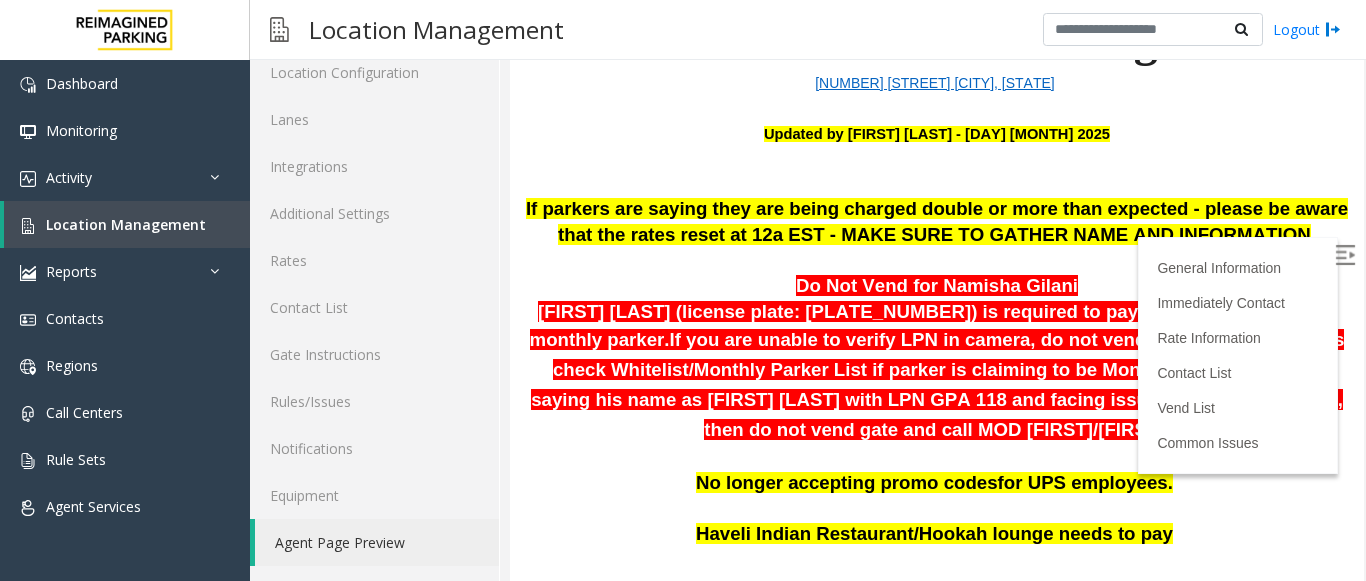 scroll, scrollTop: 315, scrollLeft: 0, axis: vertical 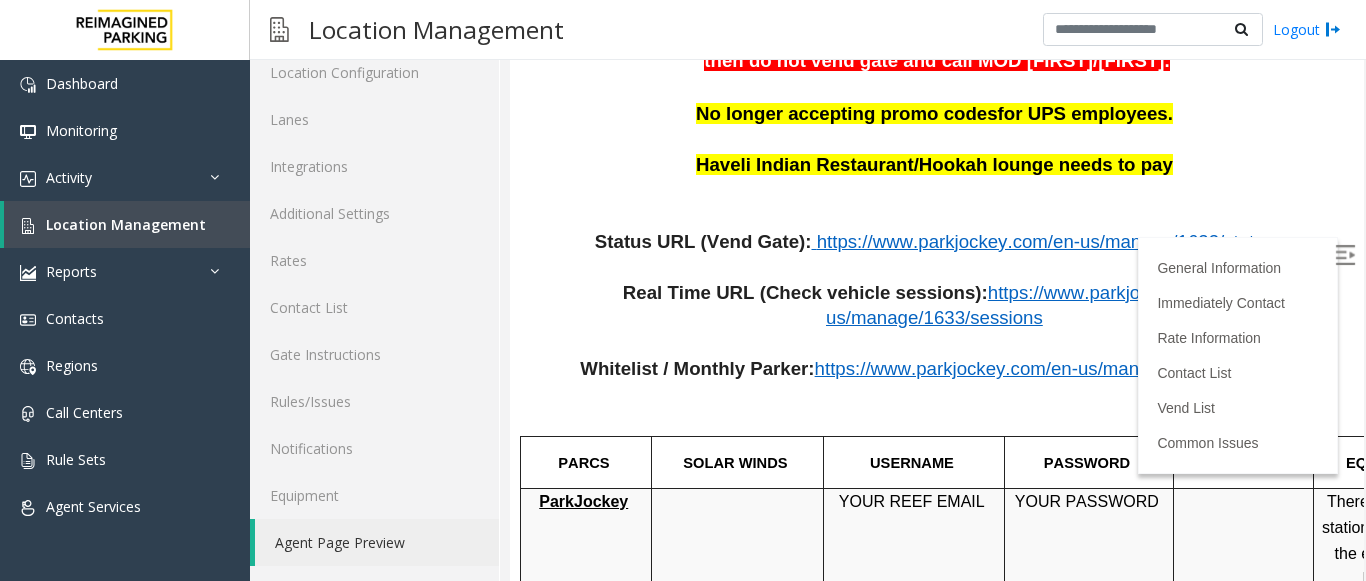 click on "https://www.parkjockey.com/en-us/manage/1633/whitelist" at bounding box center (1052, 368) 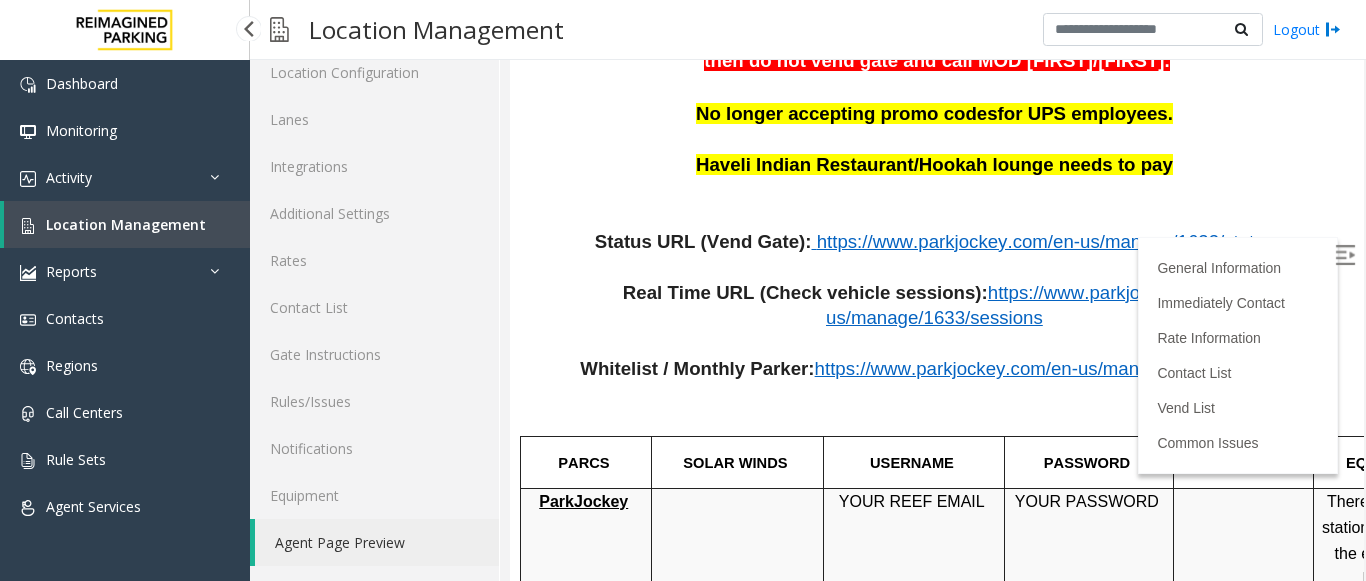 click on "Location Management" at bounding box center (126, 224) 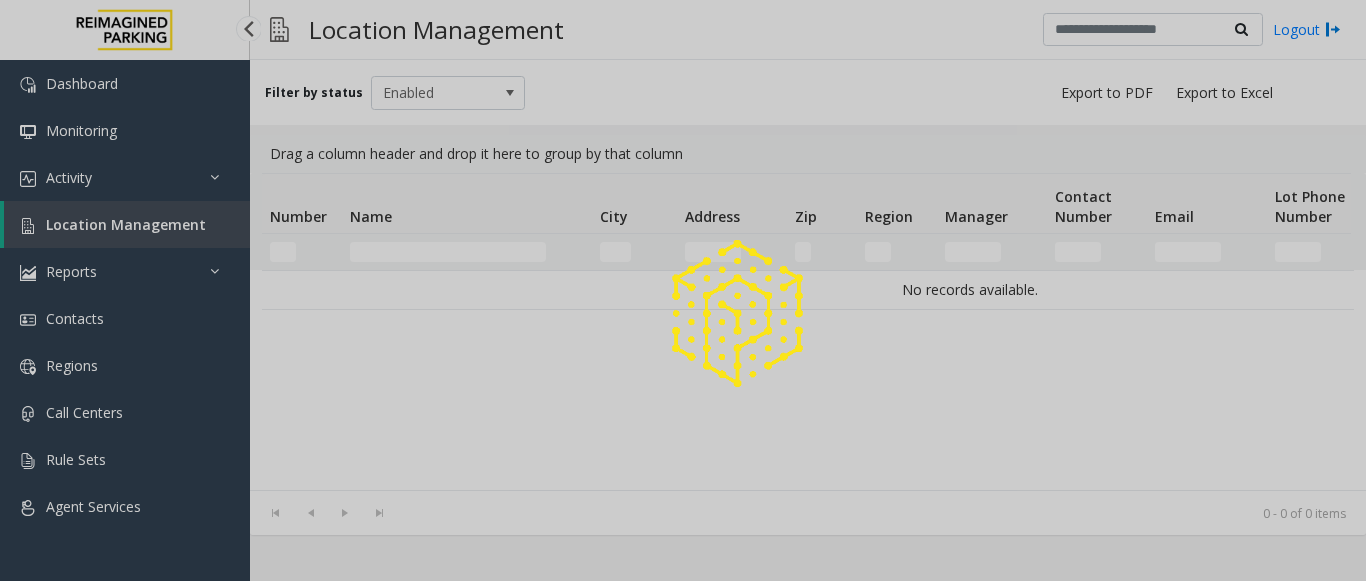 scroll, scrollTop: 0, scrollLeft: 0, axis: both 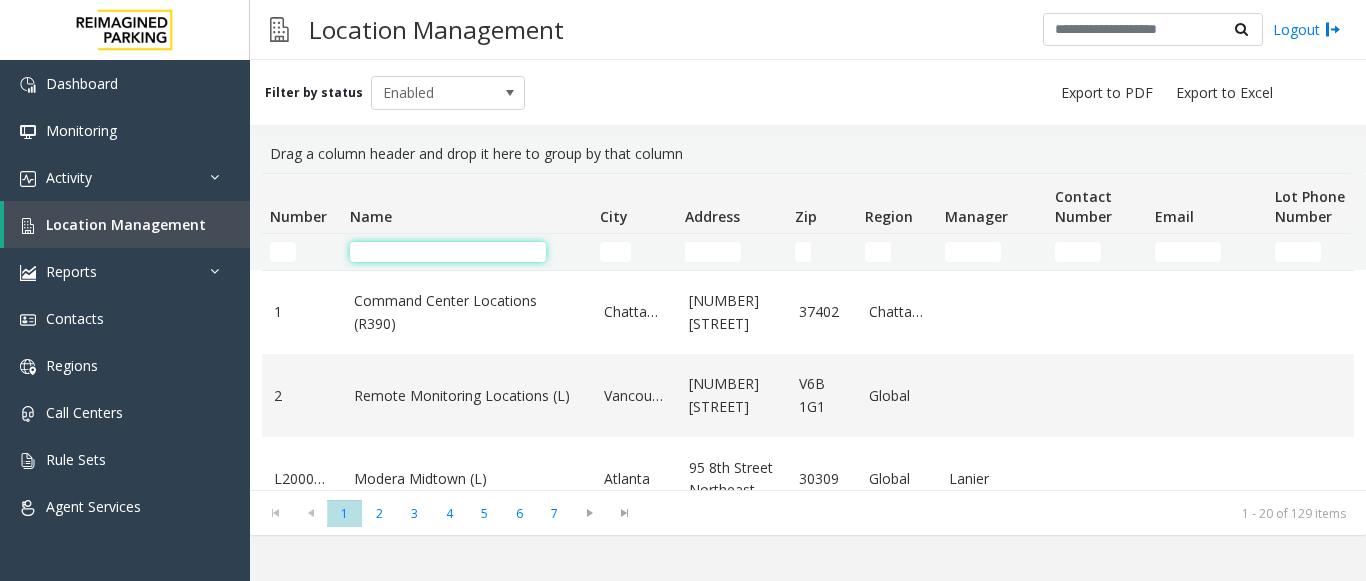click 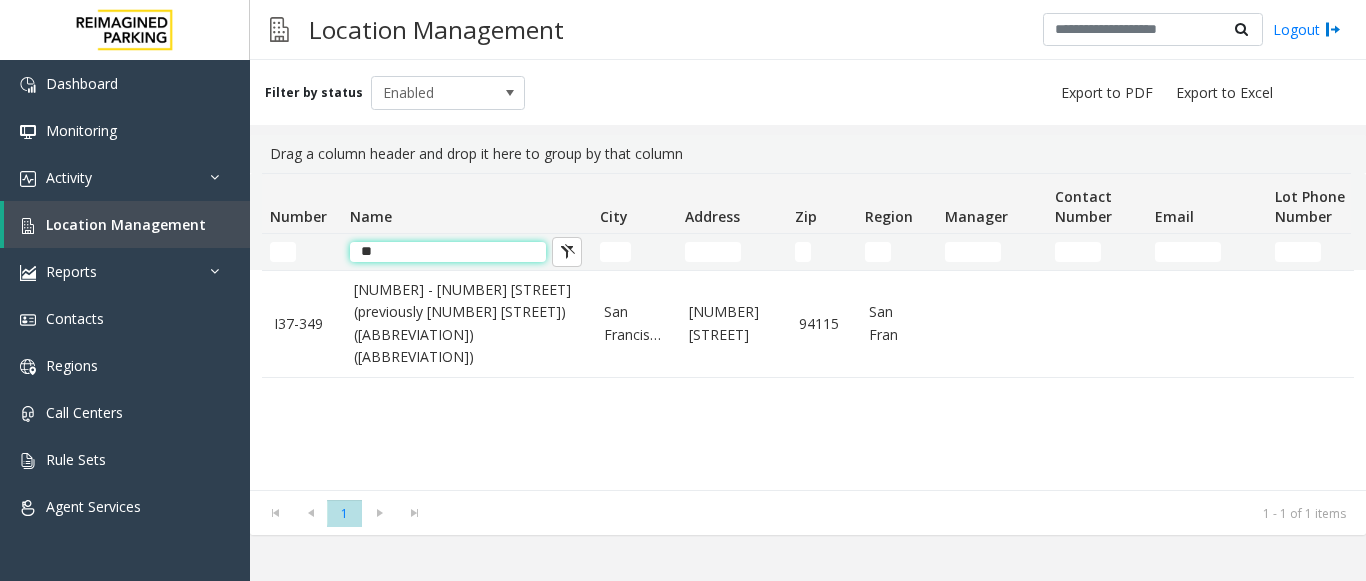 type on "*" 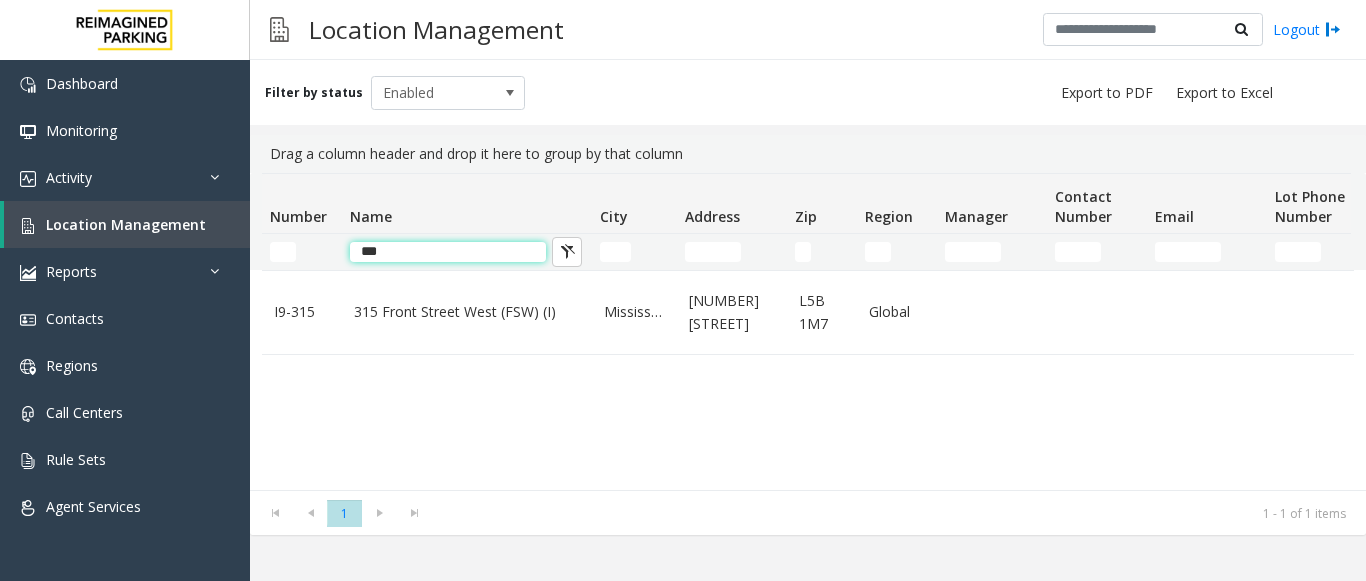 type on "***" 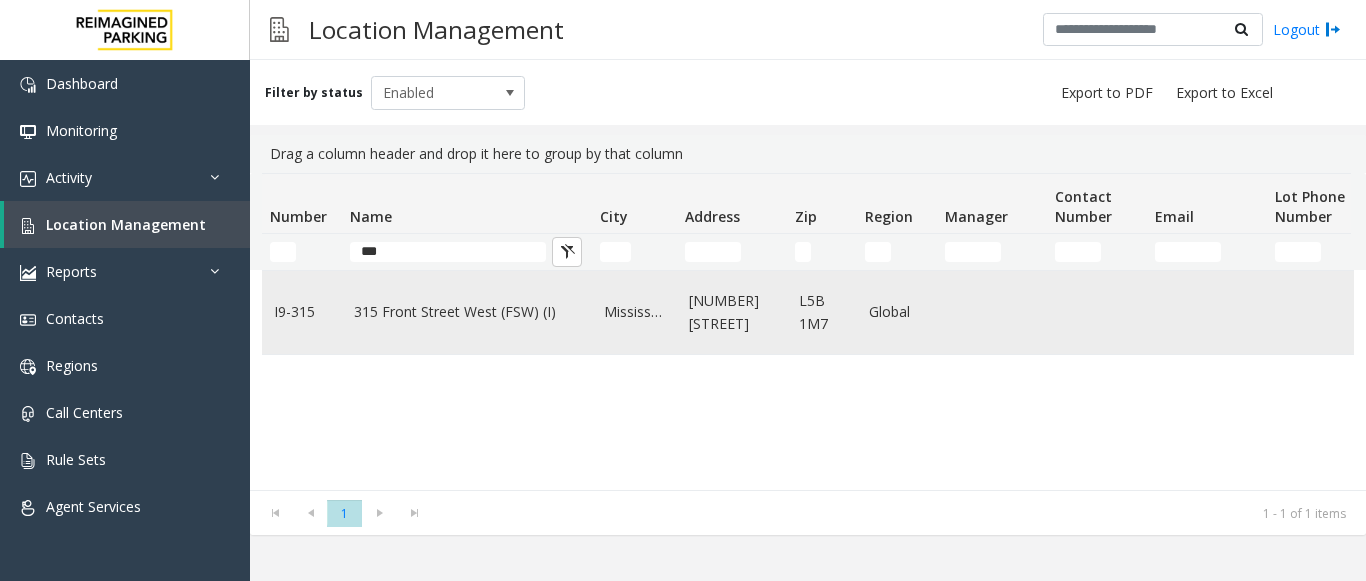click on "315 Front Street West	(FSW) (I)" 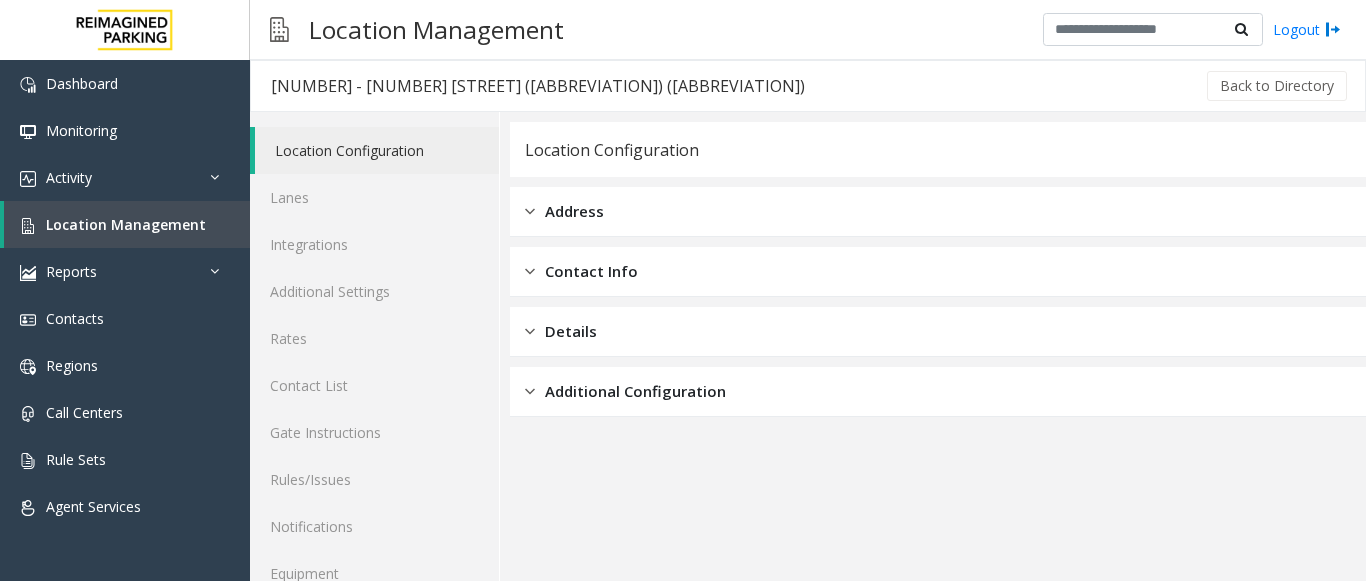 scroll, scrollTop: 78, scrollLeft: 0, axis: vertical 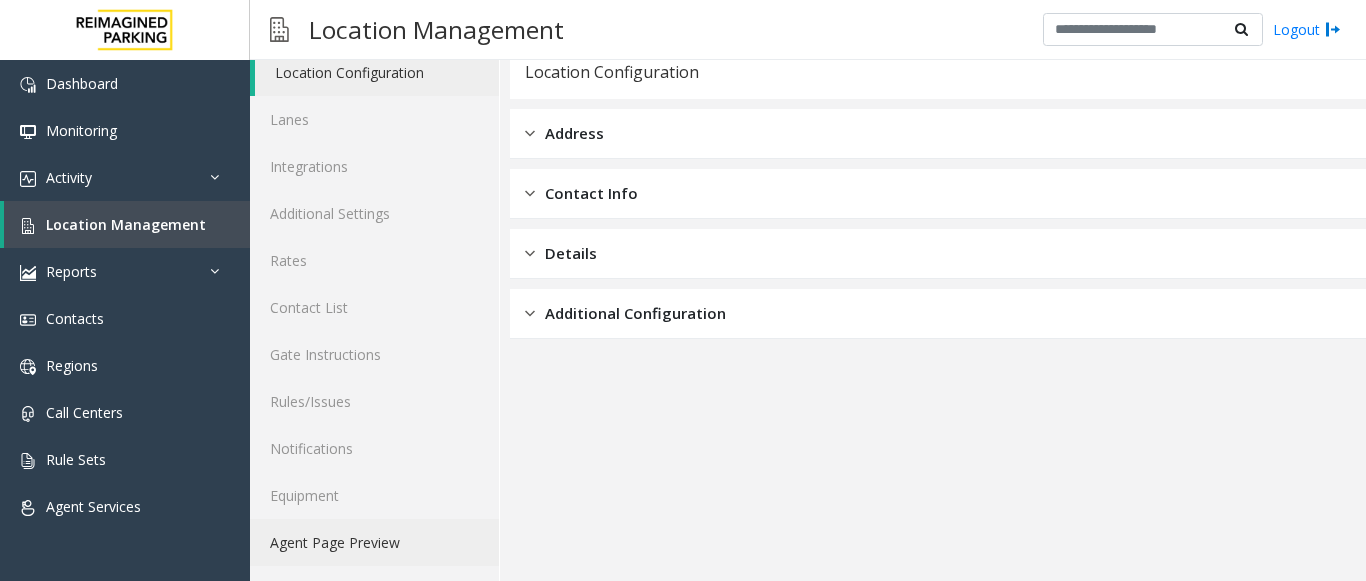 click on "Agent Page Preview" 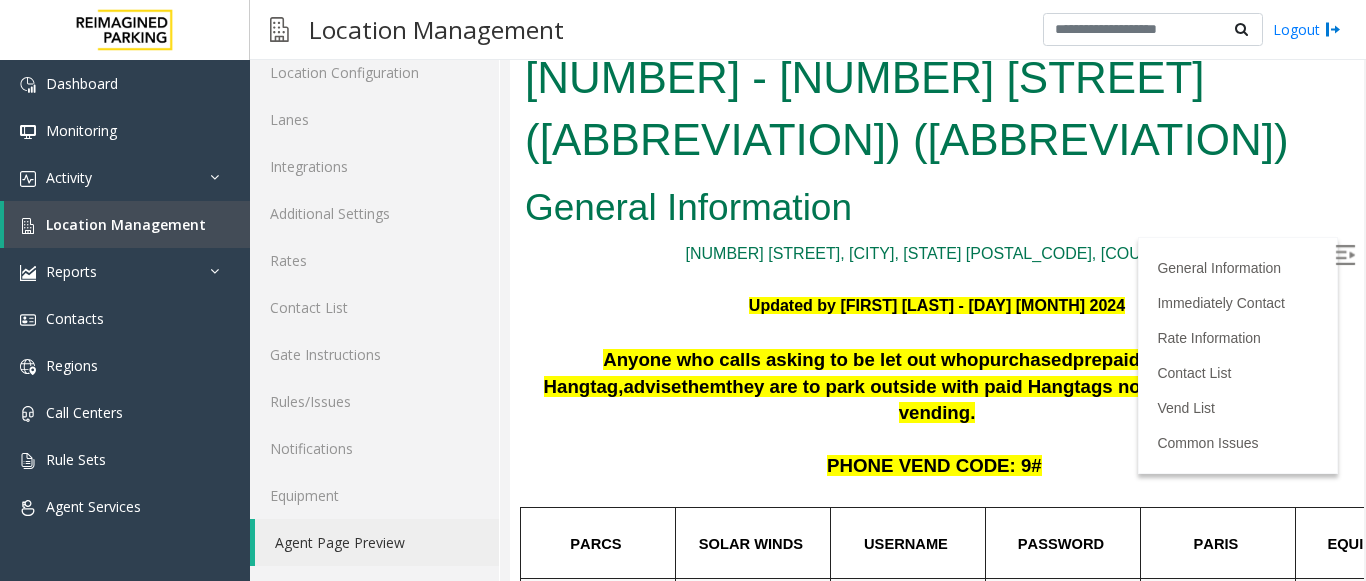 scroll, scrollTop: 0, scrollLeft: 0, axis: both 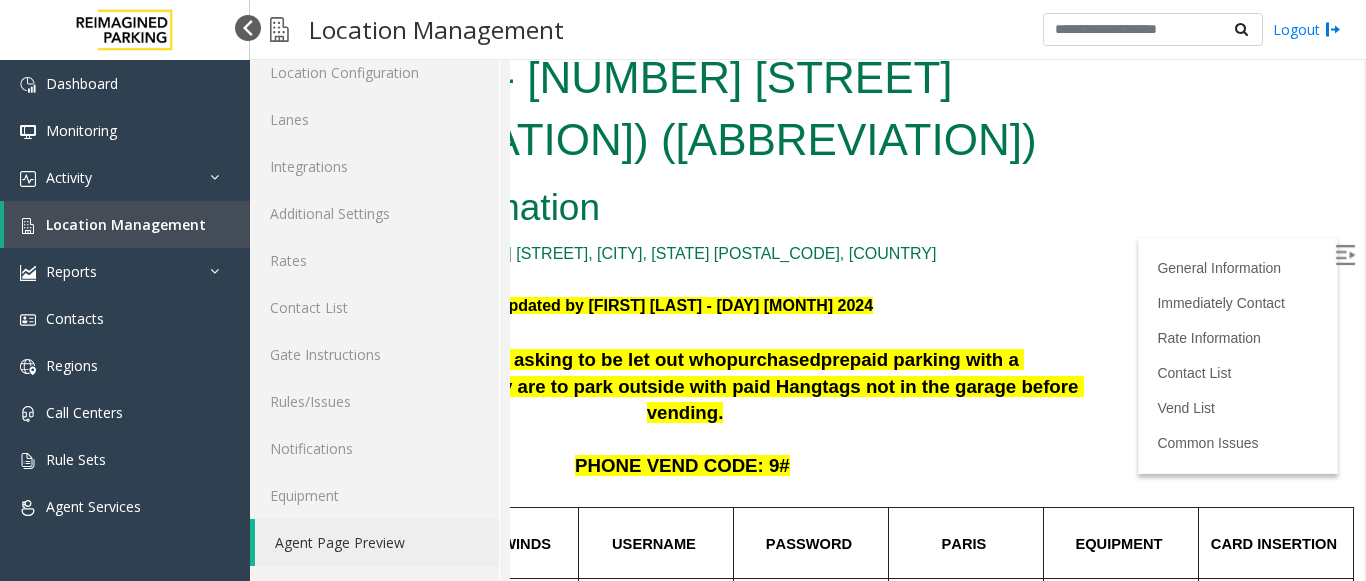 click at bounding box center (248, 28) 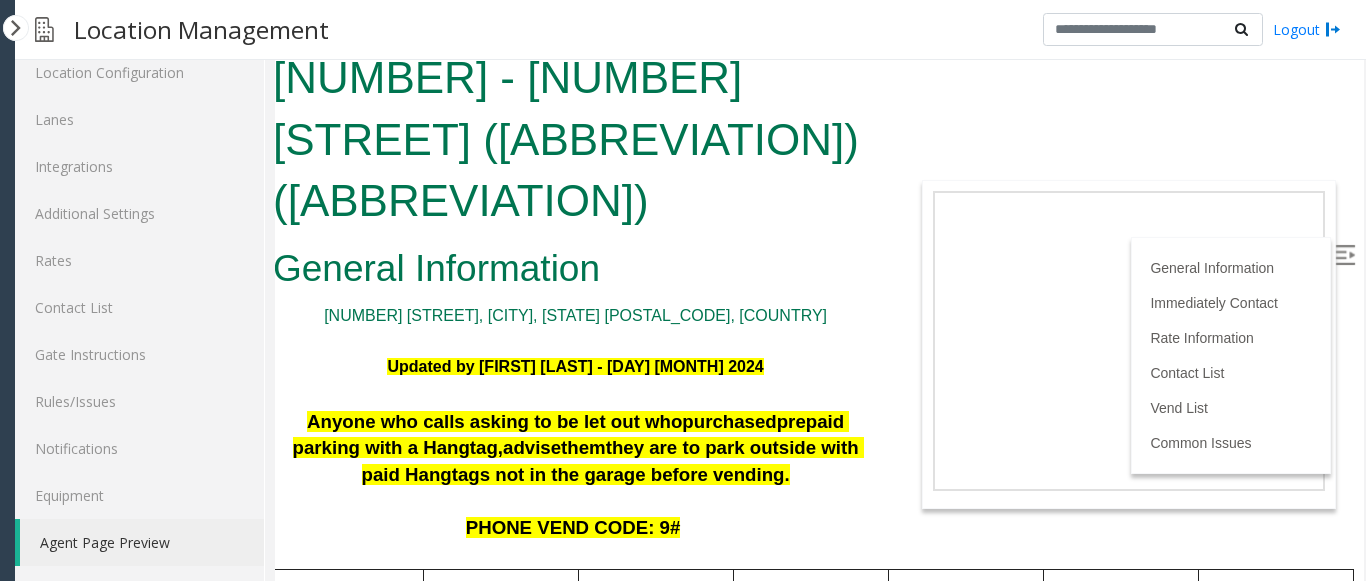 scroll, scrollTop: 0, scrollLeft: 101, axis: horizontal 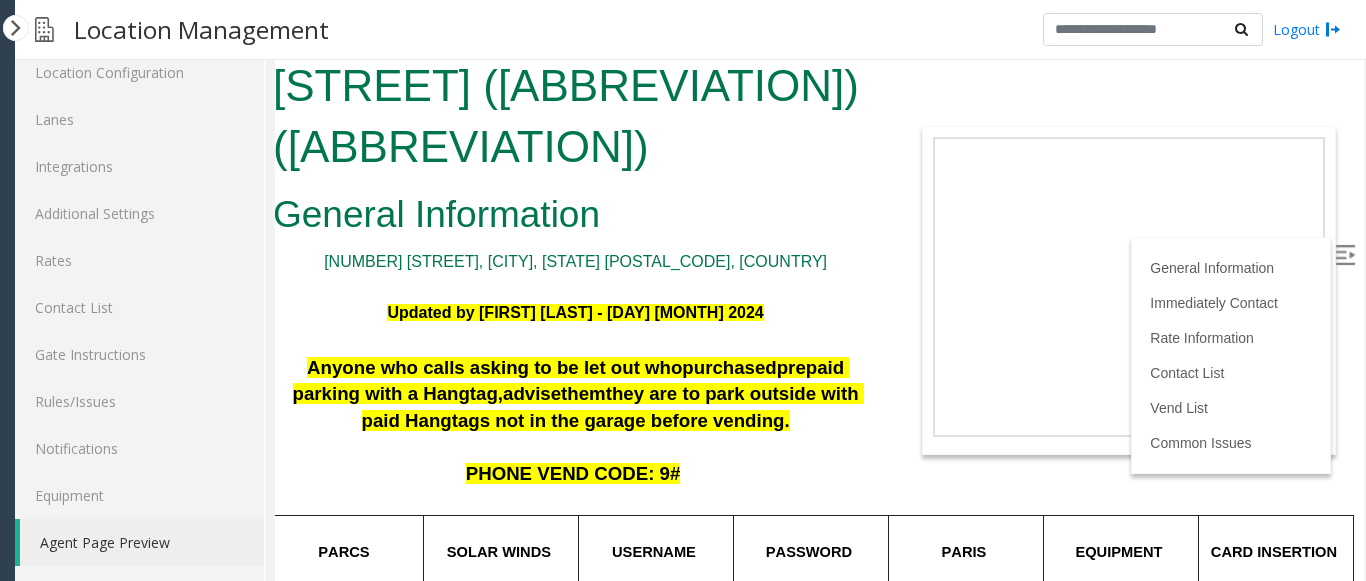 drag, startPoint x: 1336, startPoint y: 122, endPoint x: 1630, endPoint y: 174, distance: 298.56323 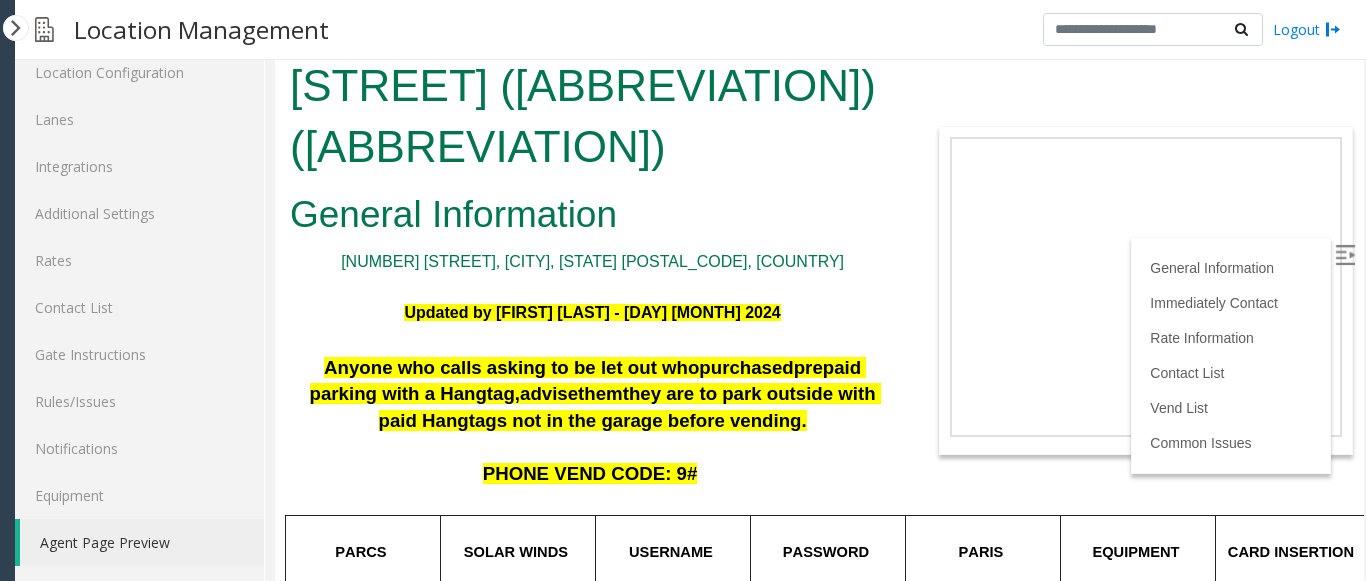 drag, startPoint x: 476, startPoint y: 567, endPoint x: 541, endPoint y: 600, distance: 72.89719 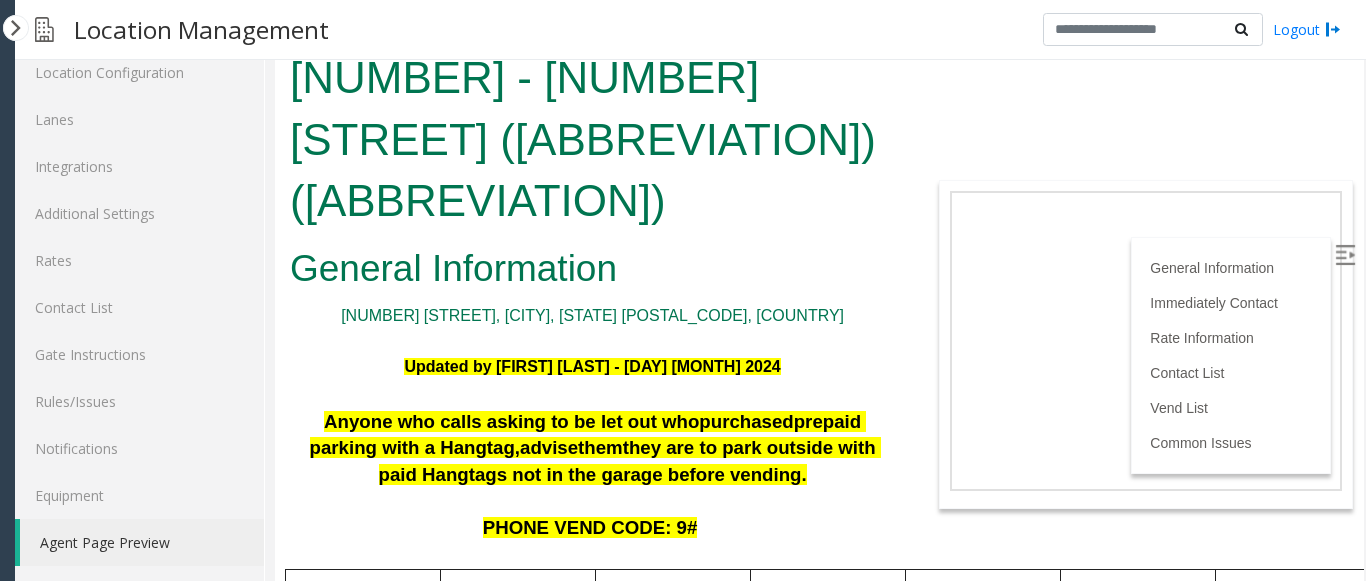 scroll, scrollTop: 41, scrollLeft: 0, axis: vertical 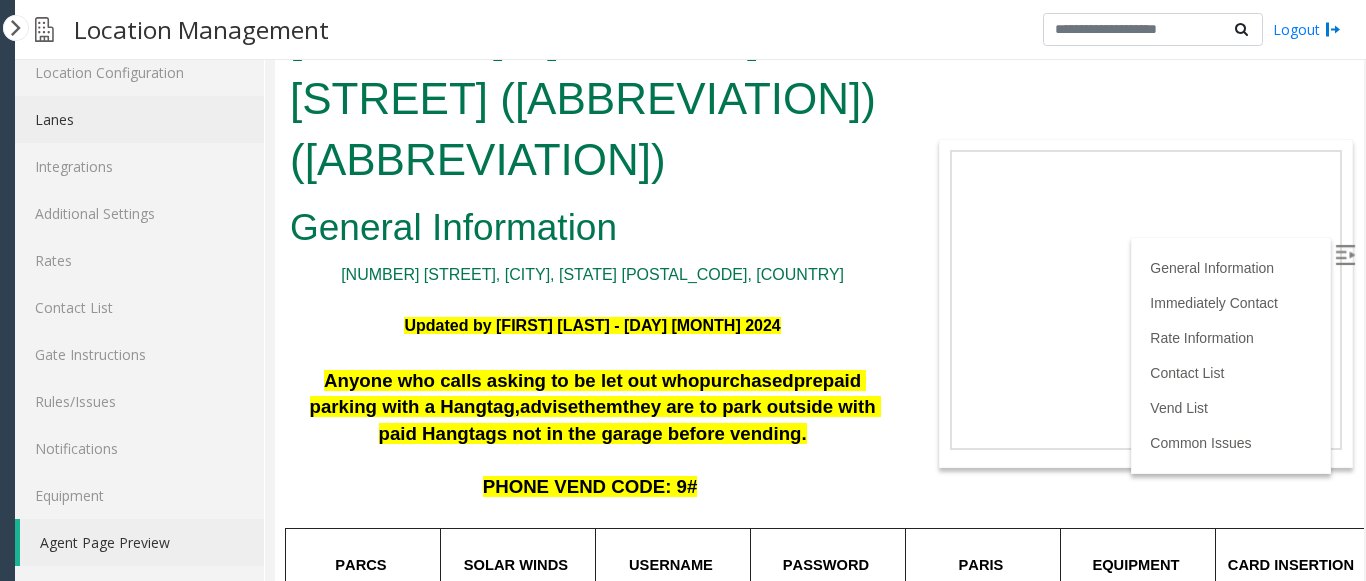 click on "Lanes" 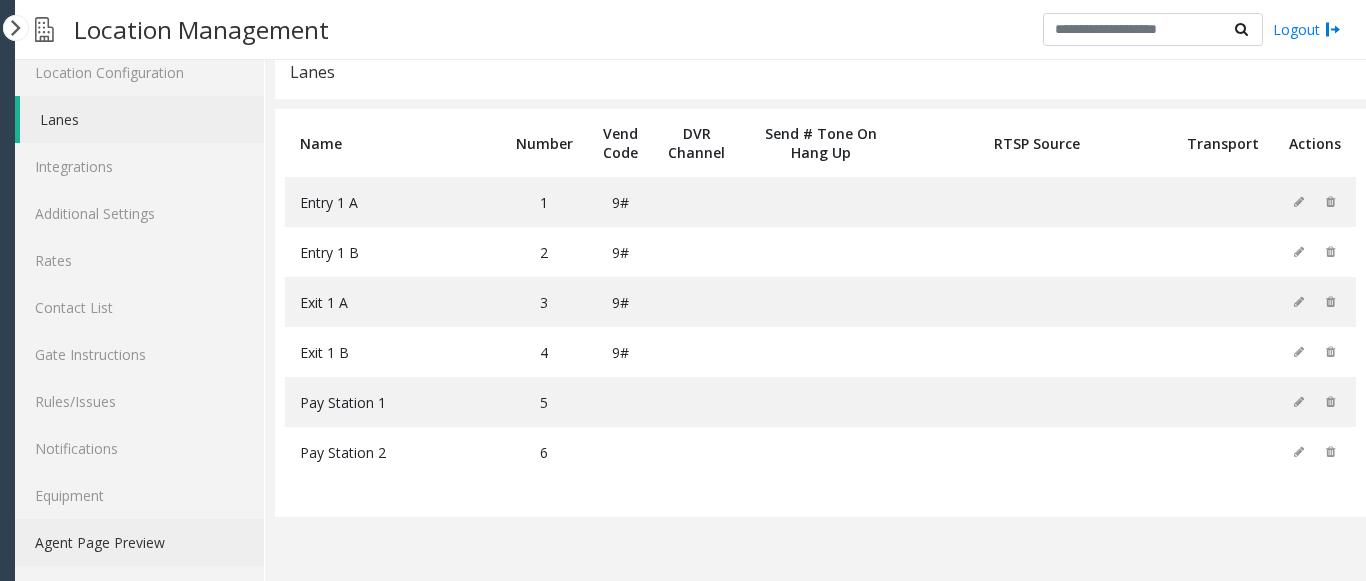 click on "Agent Page Preview" 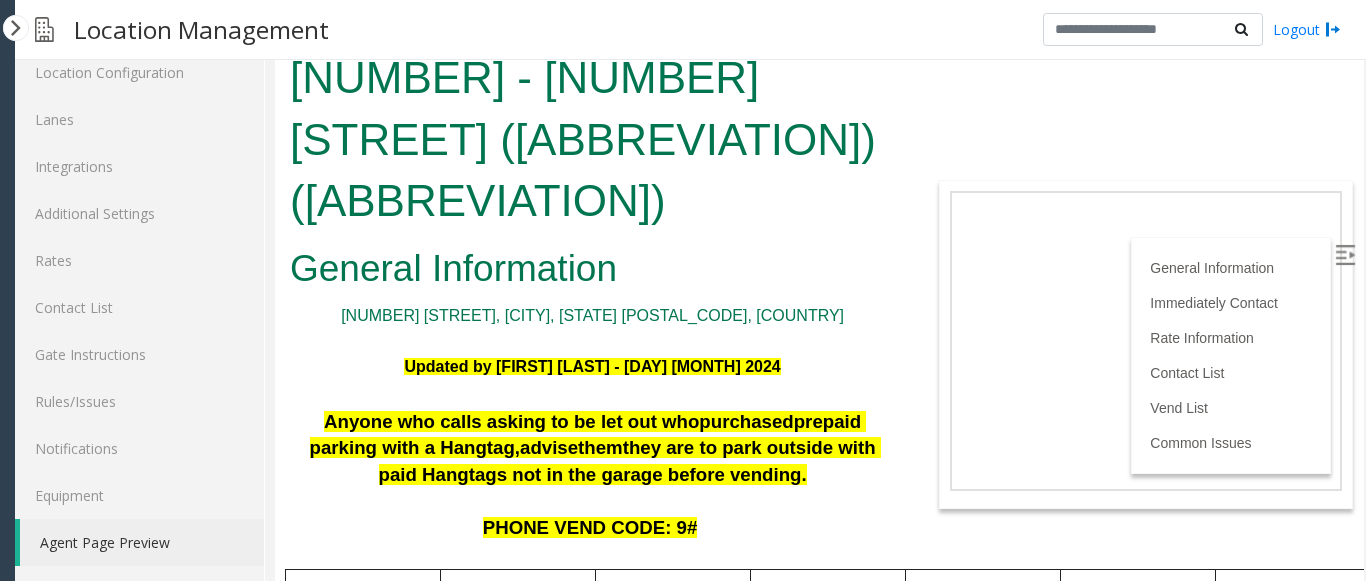 scroll, scrollTop: 0, scrollLeft: 0, axis: both 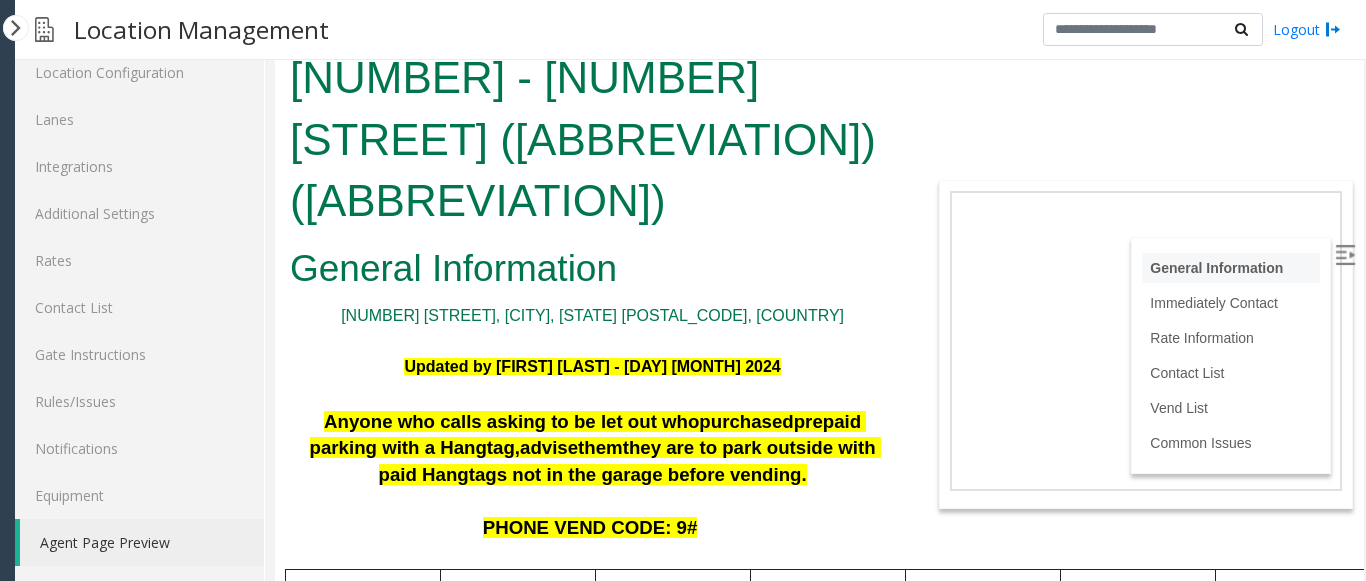 click on "General Information" at bounding box center (1231, 268) 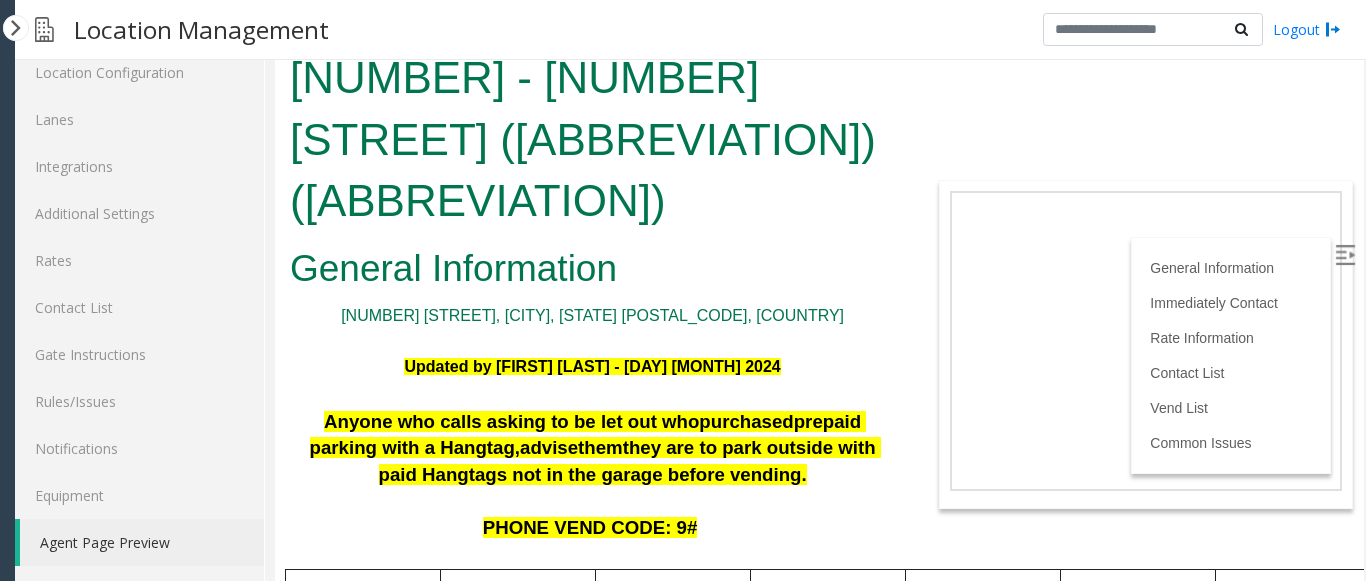 click at bounding box center [1345, 255] 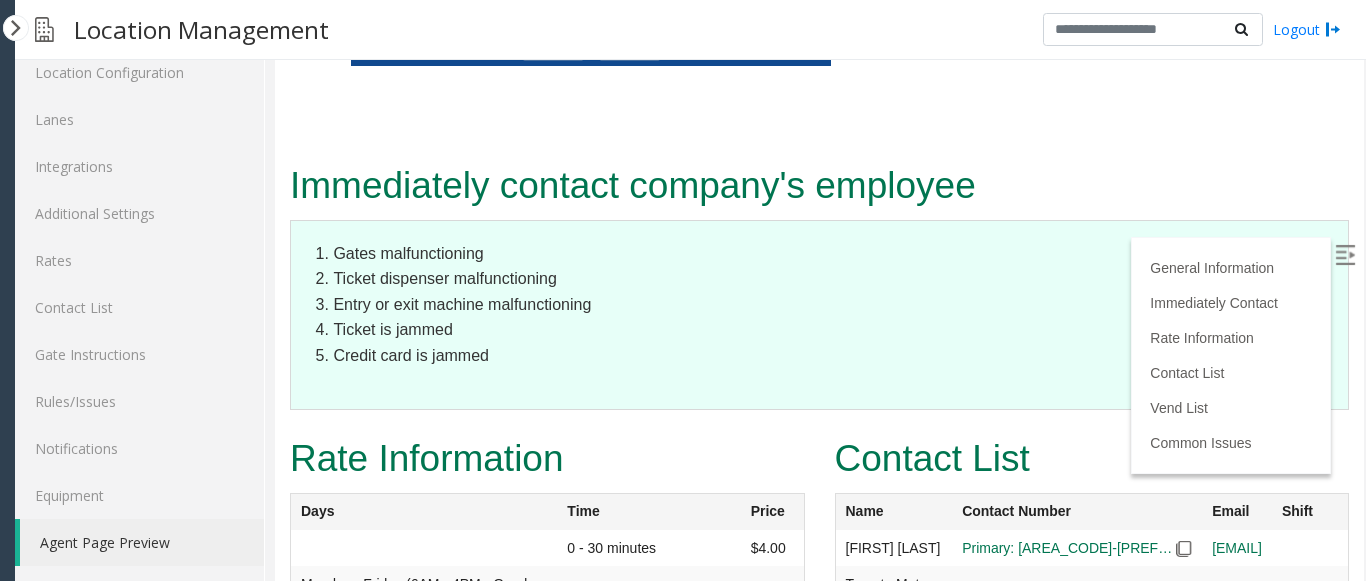 scroll, scrollTop: 1919, scrollLeft: 0, axis: vertical 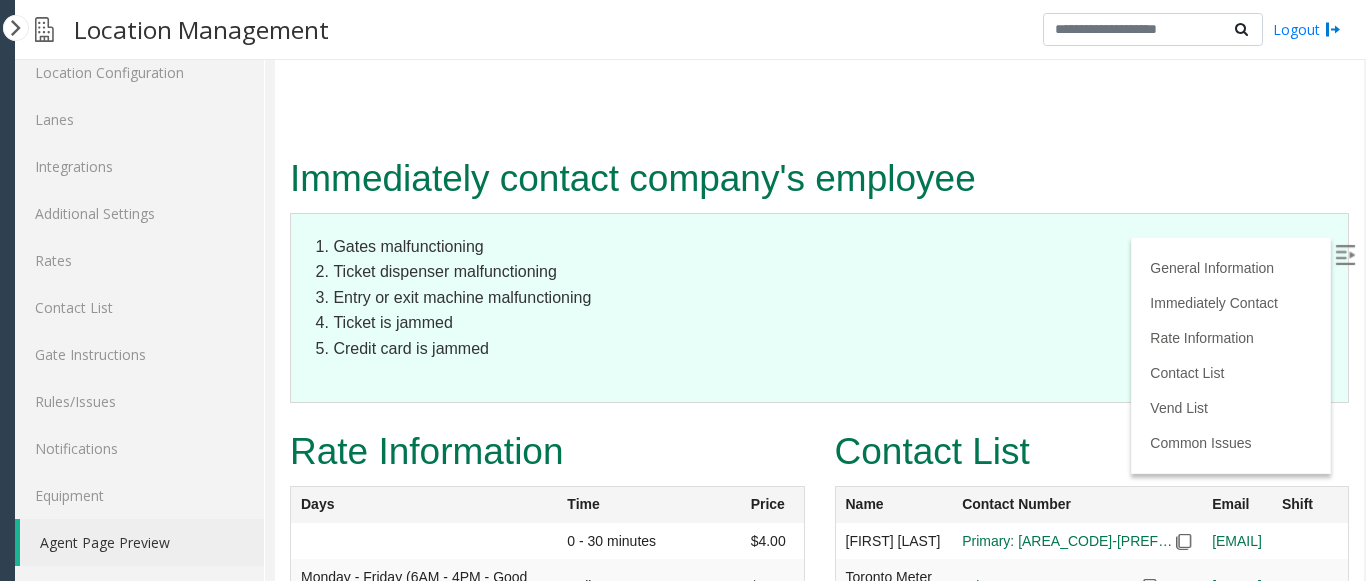 drag, startPoint x: 1336, startPoint y: 119, endPoint x: 1625, endPoint y: 435, distance: 428.2254 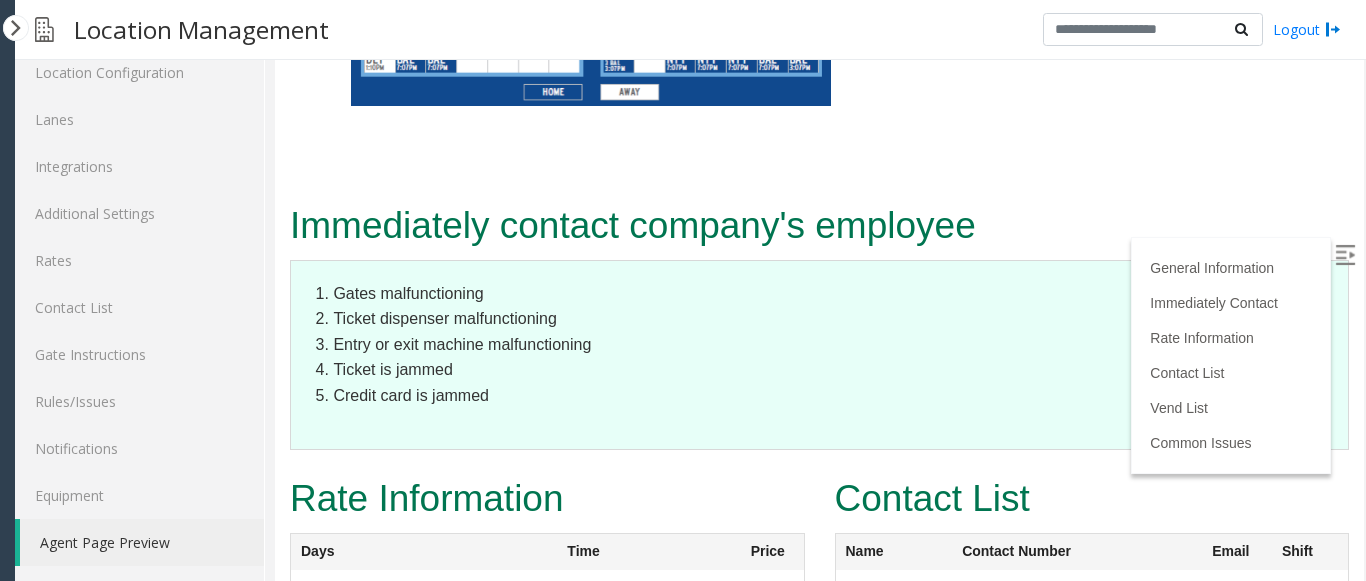 scroll, scrollTop: 1919, scrollLeft: 0, axis: vertical 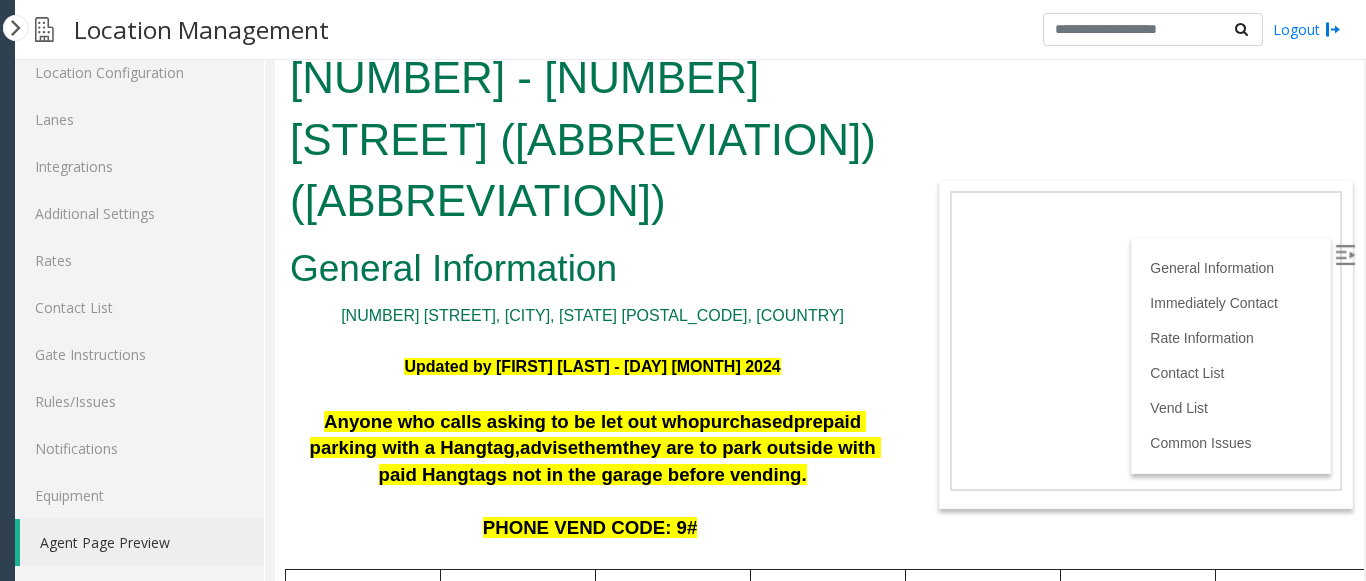 drag, startPoint x: 1344, startPoint y: 387, endPoint x: 1536, endPoint y: 95, distance: 349.46817 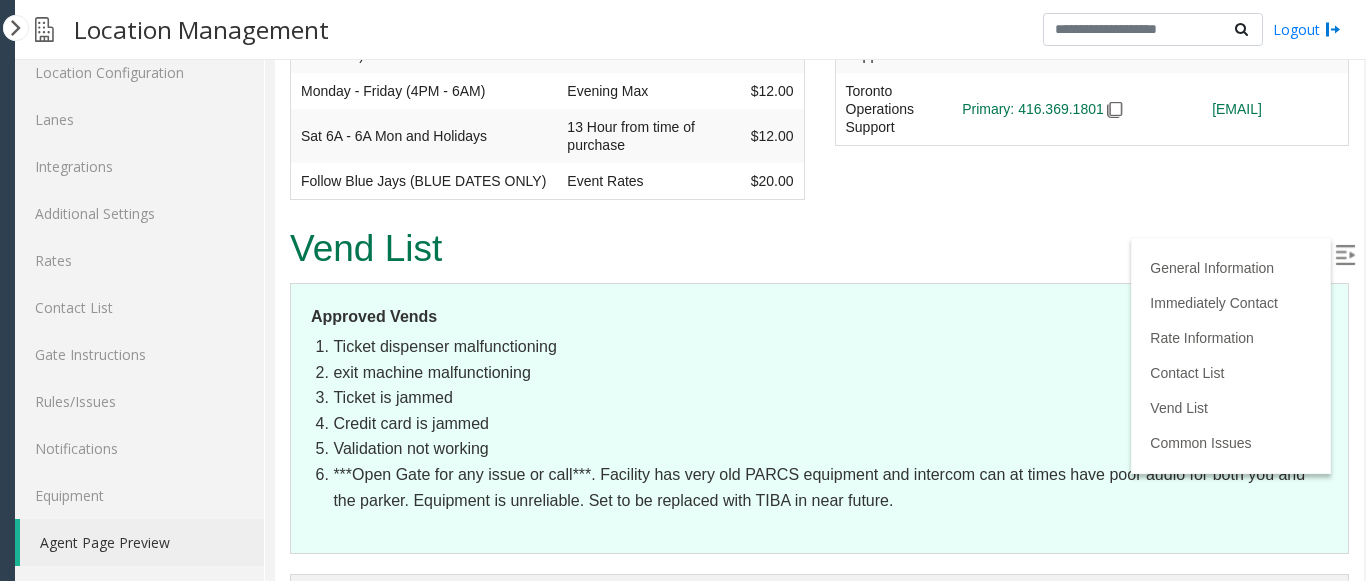 scroll, scrollTop: 2452, scrollLeft: 0, axis: vertical 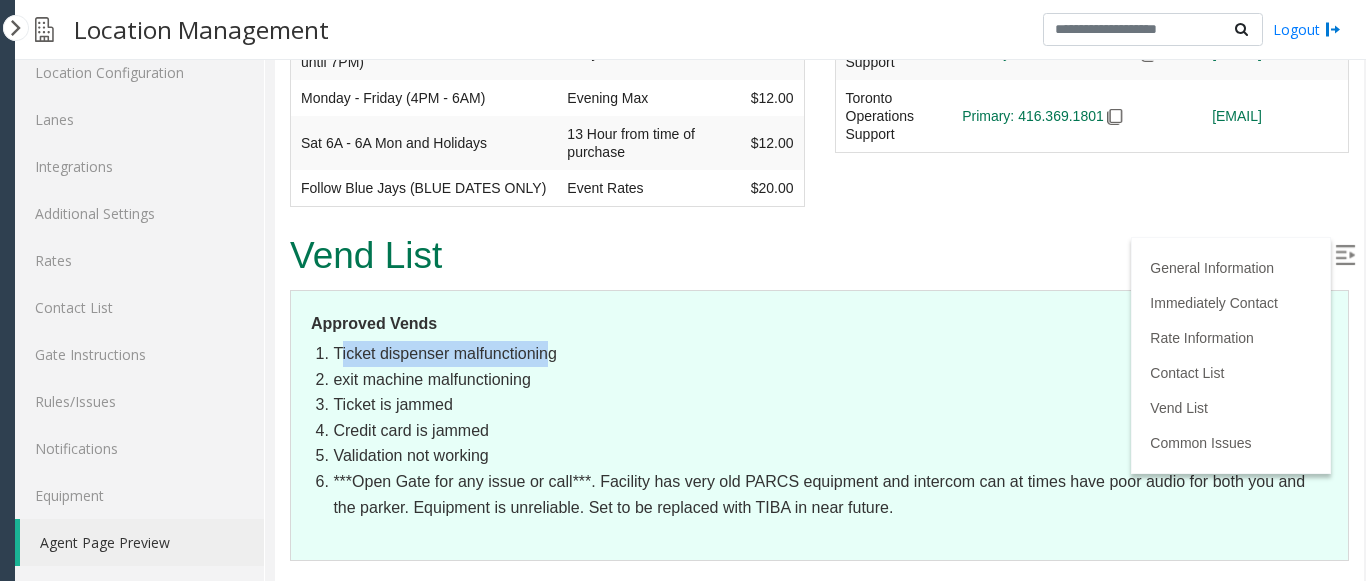 drag, startPoint x: 341, startPoint y: 236, endPoint x: 552, endPoint y: 229, distance: 211.11609 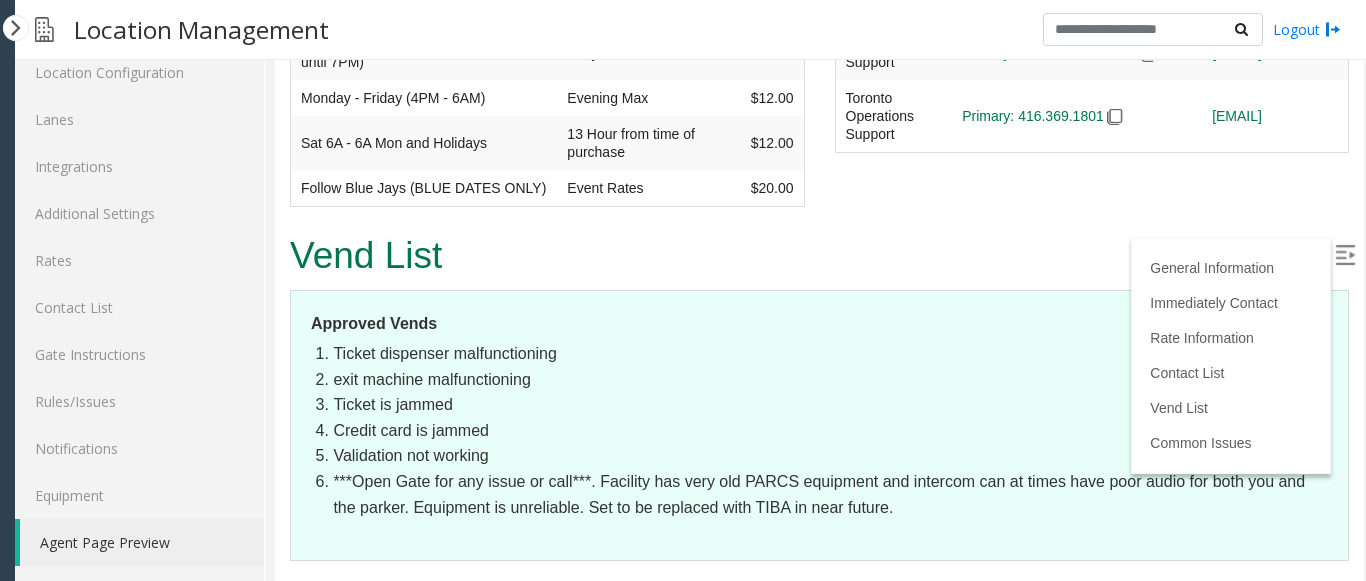 click on "exit machine malfunctioning" at bounding box center [830, 380] 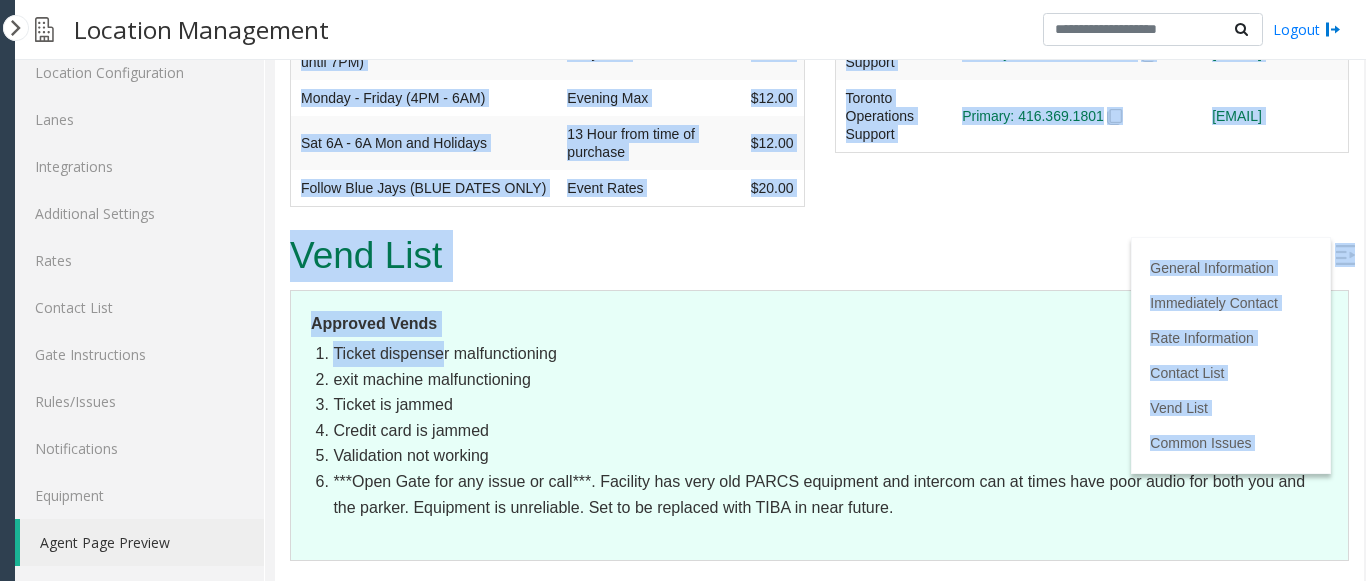 drag, startPoint x: 445, startPoint y: 236, endPoint x: 67, endPoint y: 249, distance: 378.22348 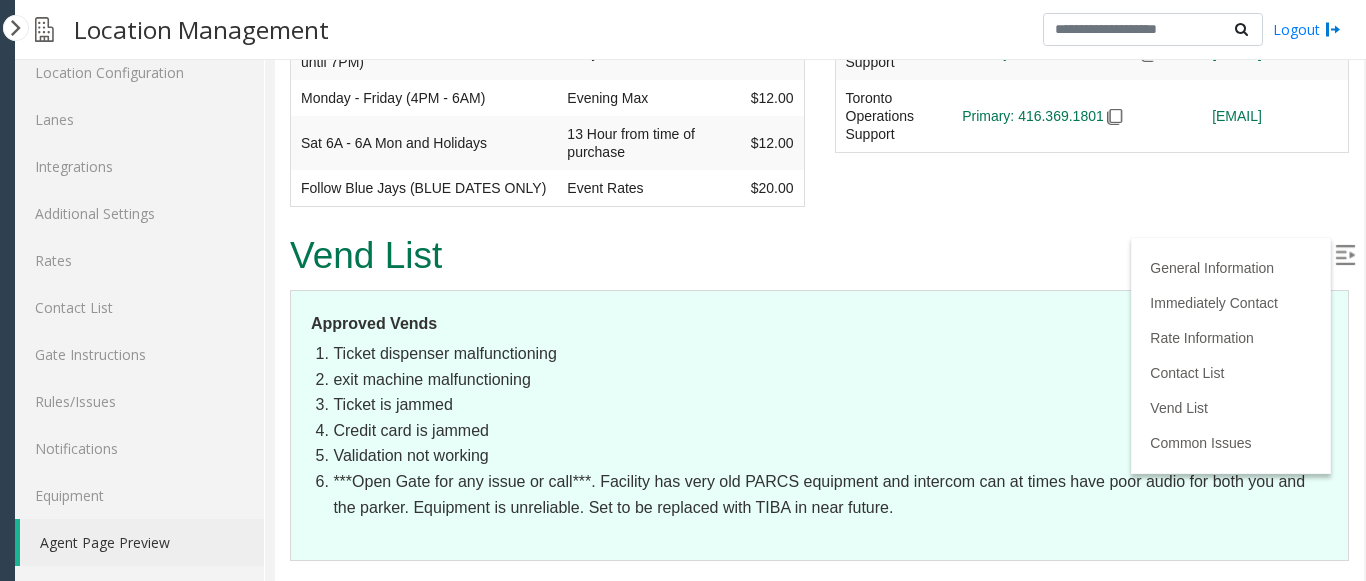 click on "exit machine malfunctioning" at bounding box center [830, 380] 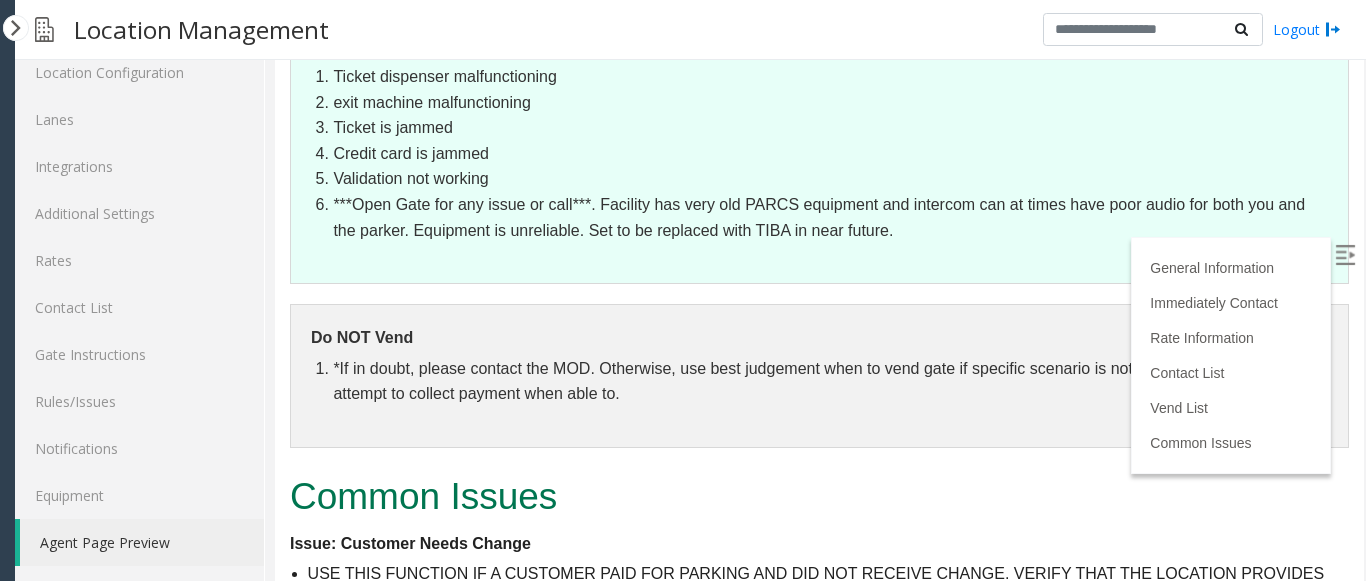 scroll, scrollTop: 2763, scrollLeft: 0, axis: vertical 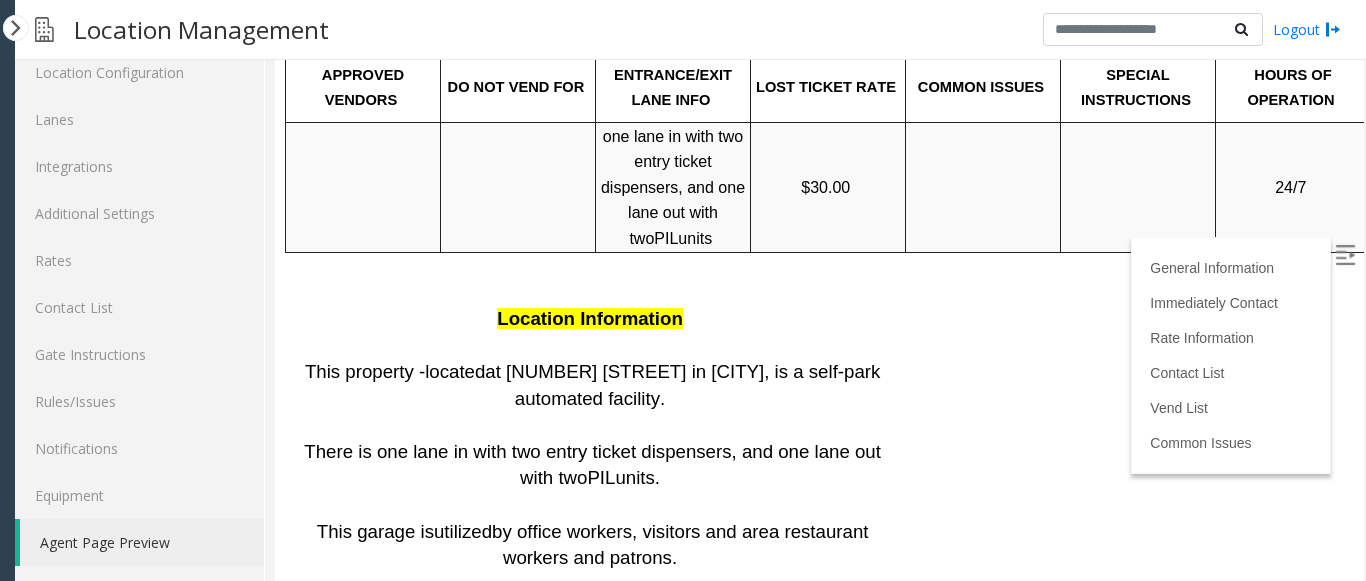 drag, startPoint x: 1339, startPoint y: 500, endPoint x: 1639, endPoint y: 280, distance: 372.0215 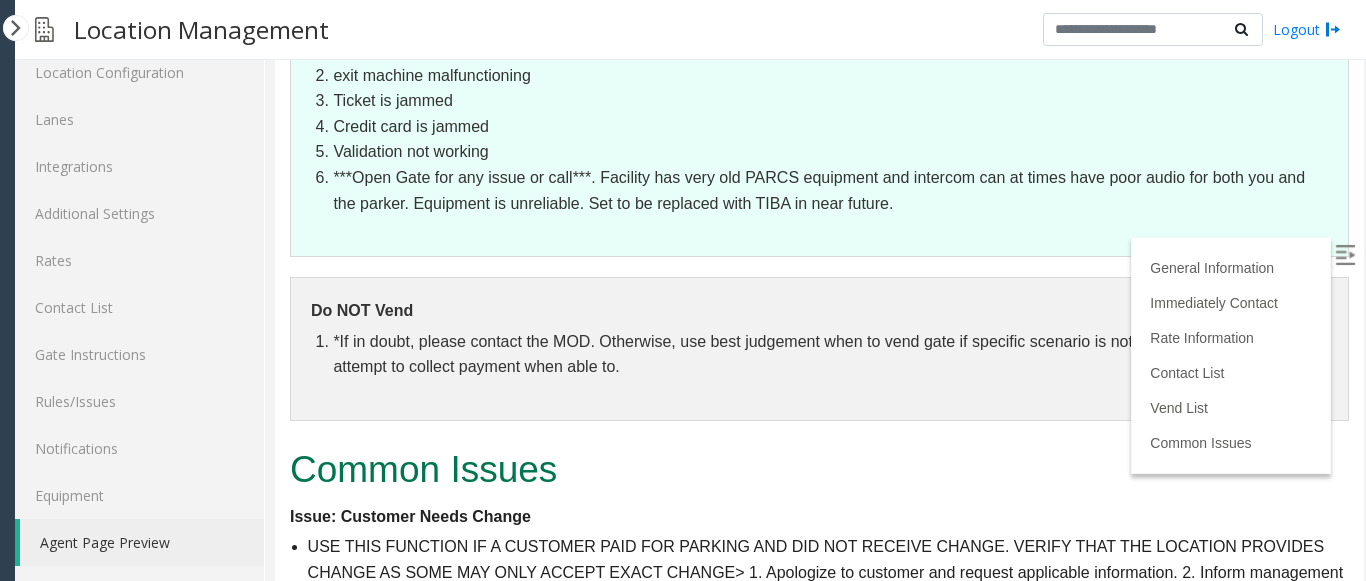 scroll, scrollTop: 2763, scrollLeft: 0, axis: vertical 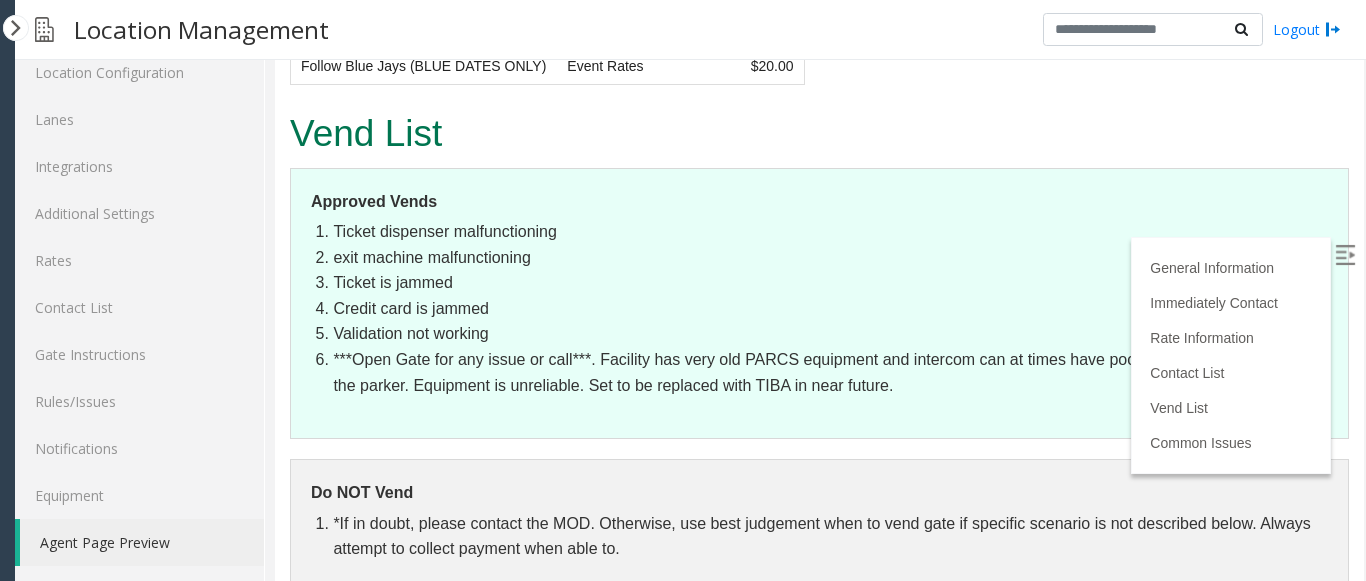 click on "Vend List
Approved Vends
Ticket dispenser malfunctioning
exit machine malfunctioning
Ticket is jammed
Credit card is jammed
Validation not working
***Open Gate for any issue or call***. Facility has very old PARCS equipment and intercom can at times have poor audio for both you and the parker. Equipment is unreliable. Set to be replaced with TIBA in near future.
Do NOT Vend
*If in doubt, please contact the MOD. Otherwise, use best judgement when to vend gate if specific scenario is not described below.  Always attempt to collect payment when able to." at bounding box center (819, 364) 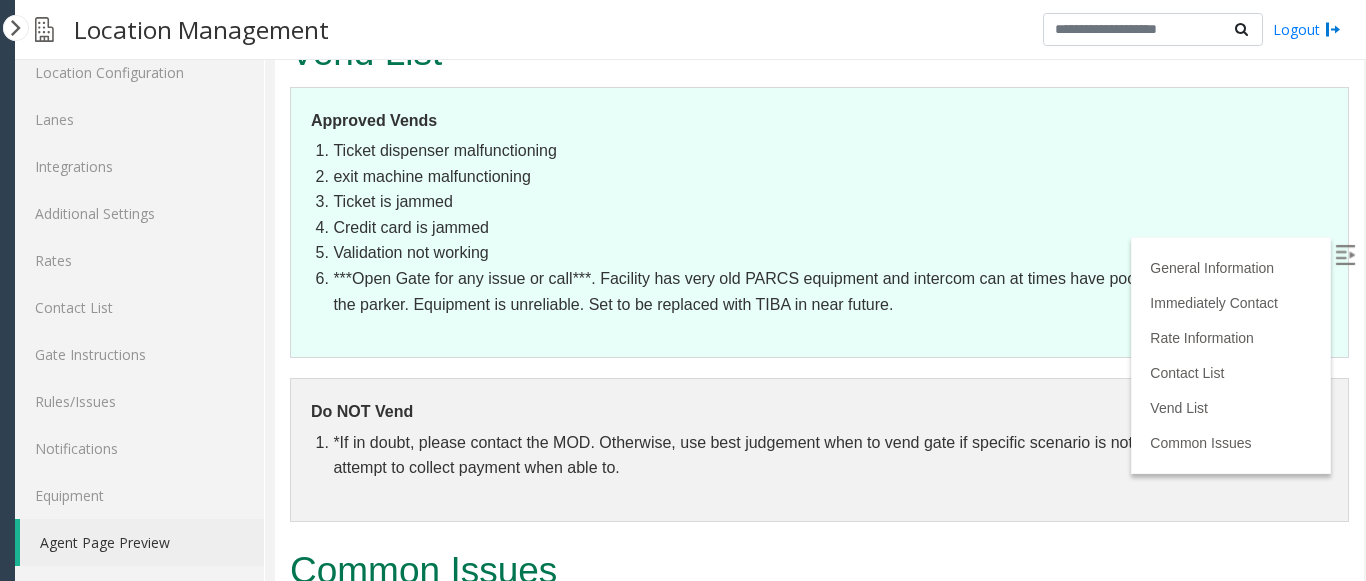 scroll, scrollTop: 2668, scrollLeft: 0, axis: vertical 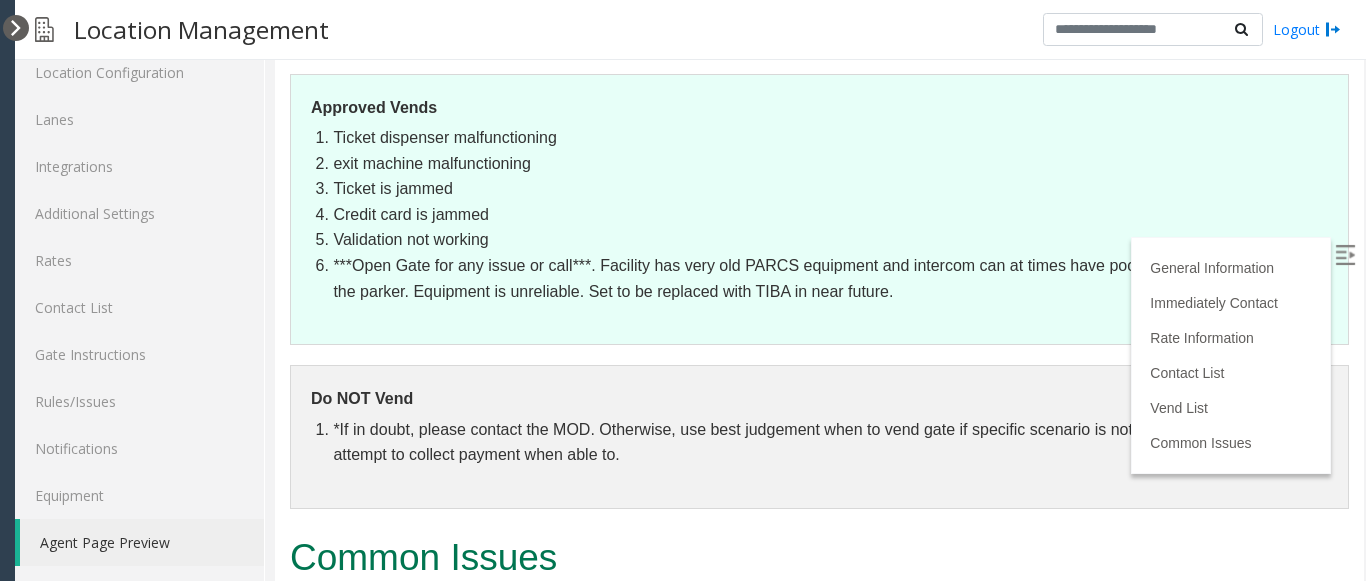 click at bounding box center [16, 28] 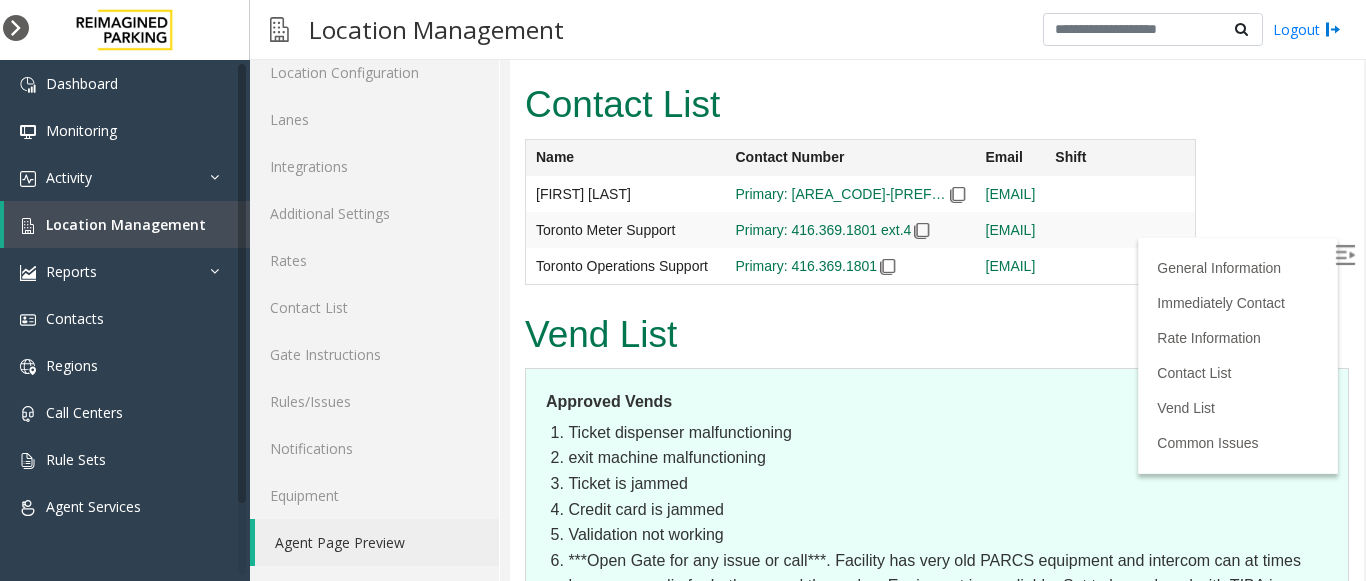 scroll, scrollTop: 2939, scrollLeft: 0, axis: vertical 